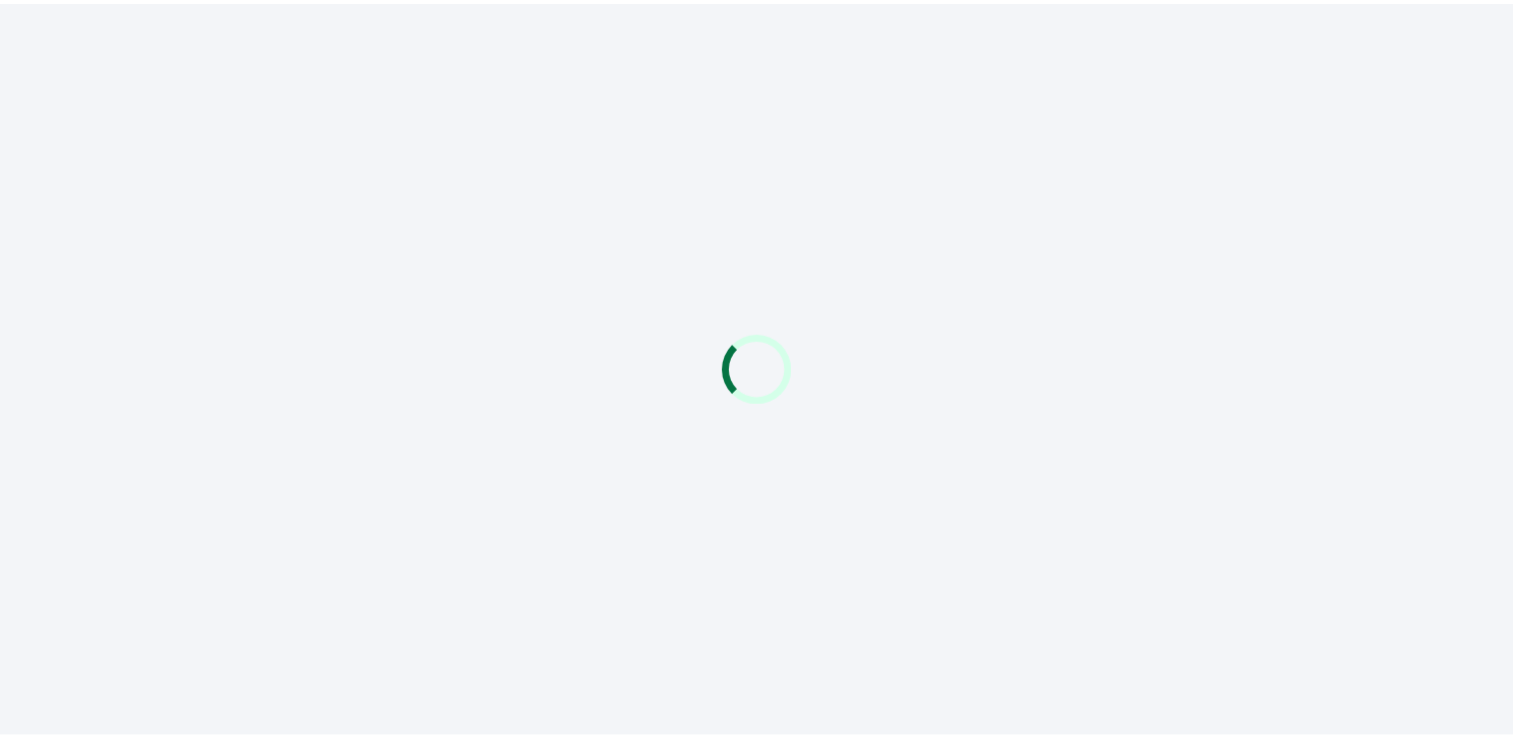 scroll, scrollTop: 0, scrollLeft: 0, axis: both 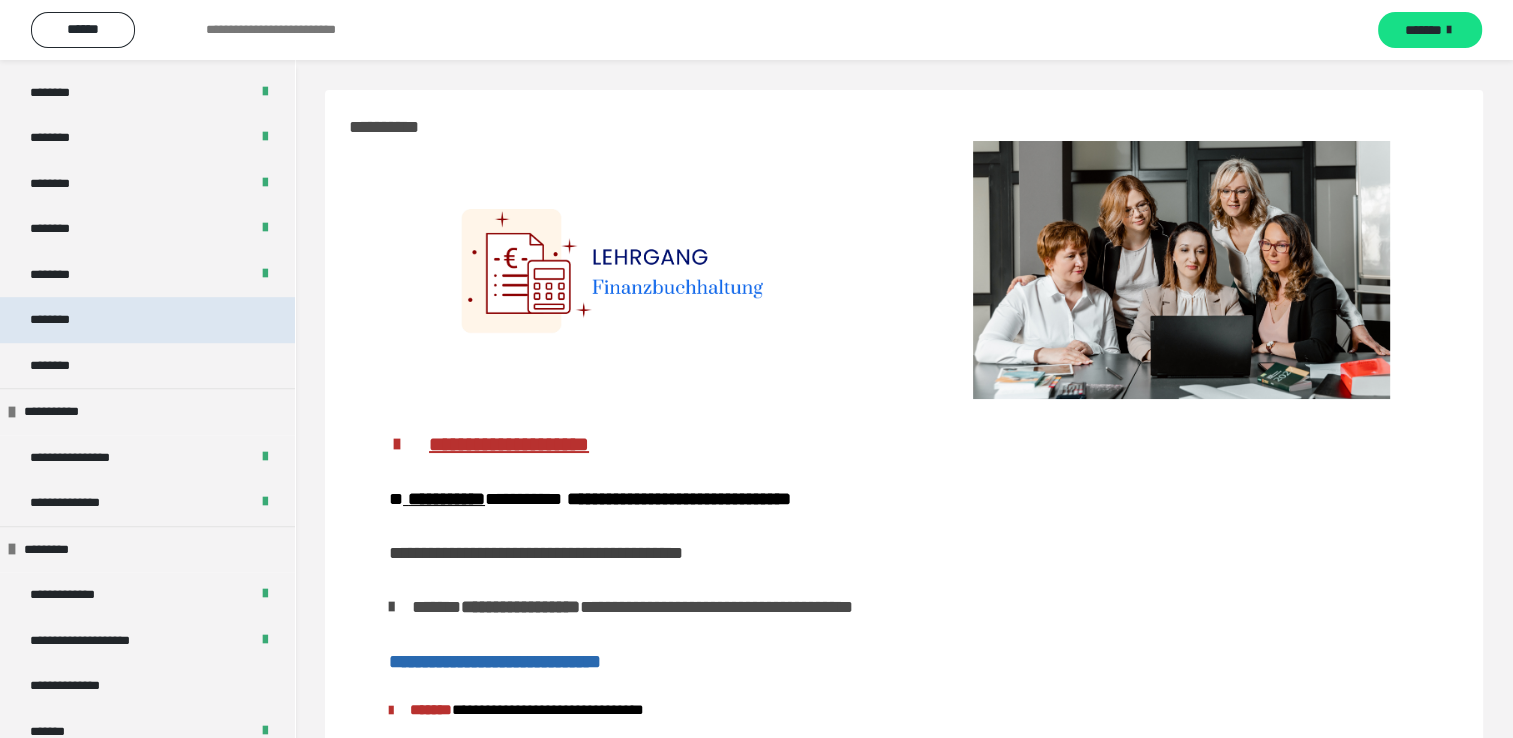 click on "********" at bounding box center [147, 320] 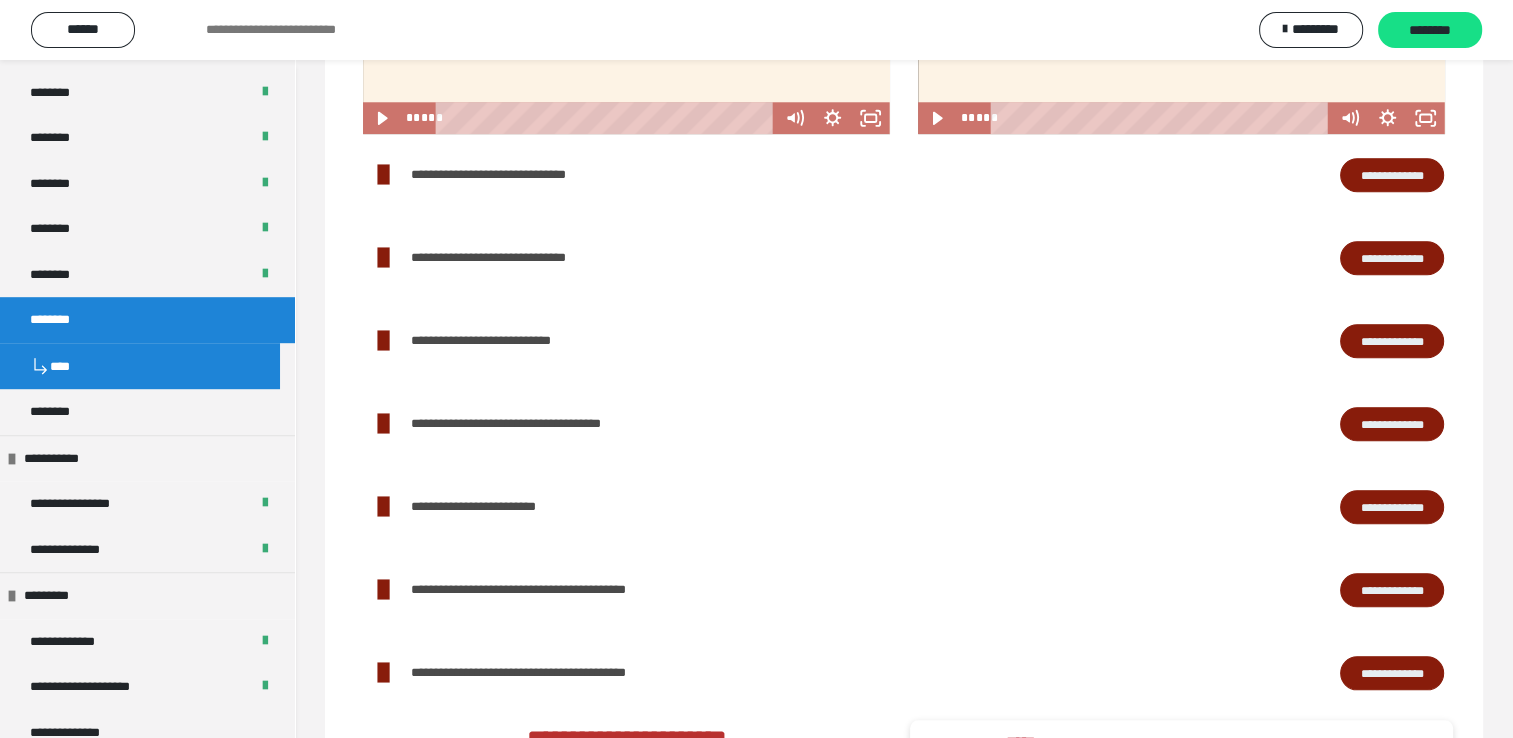 scroll, scrollTop: 2039, scrollLeft: 0, axis: vertical 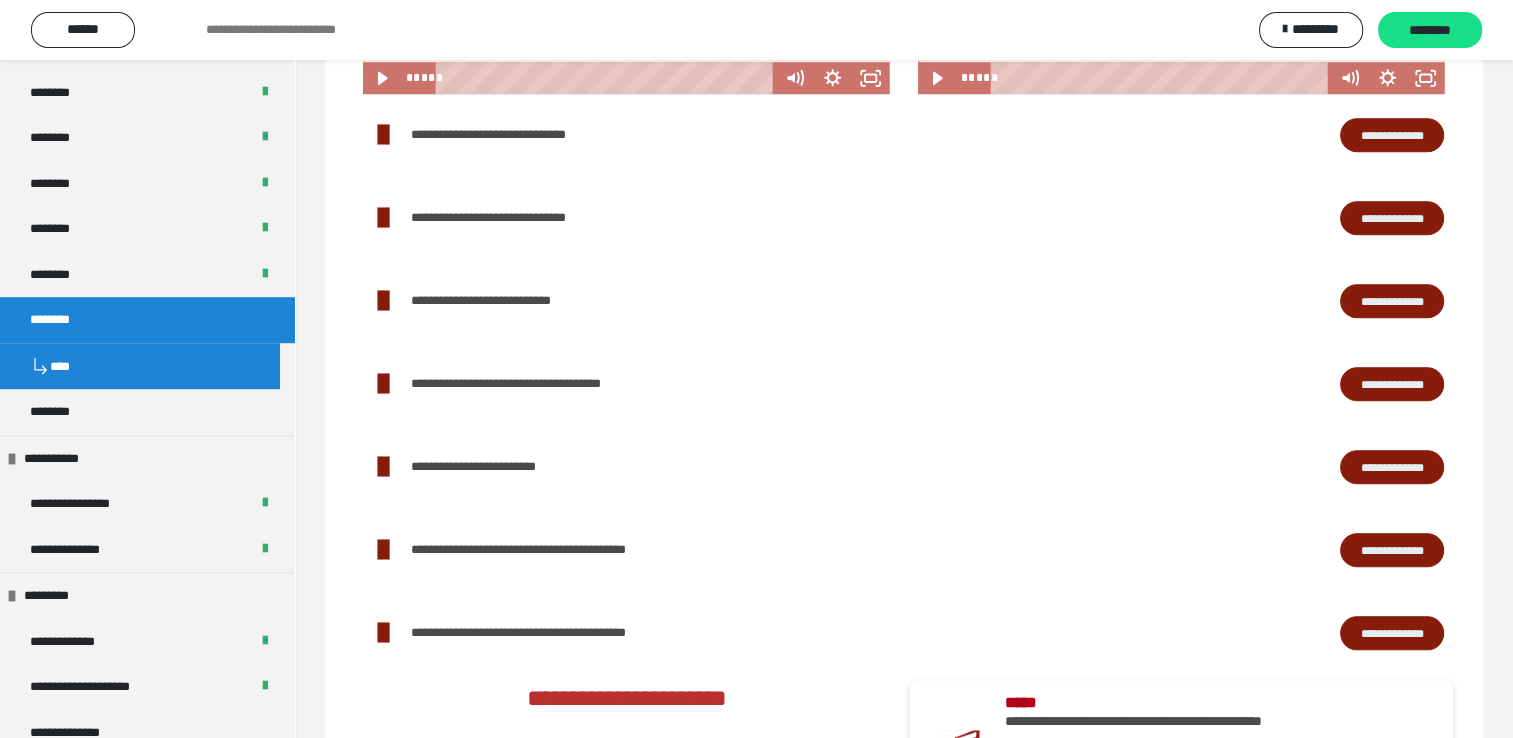 click on "**********" at bounding box center [1392, 467] 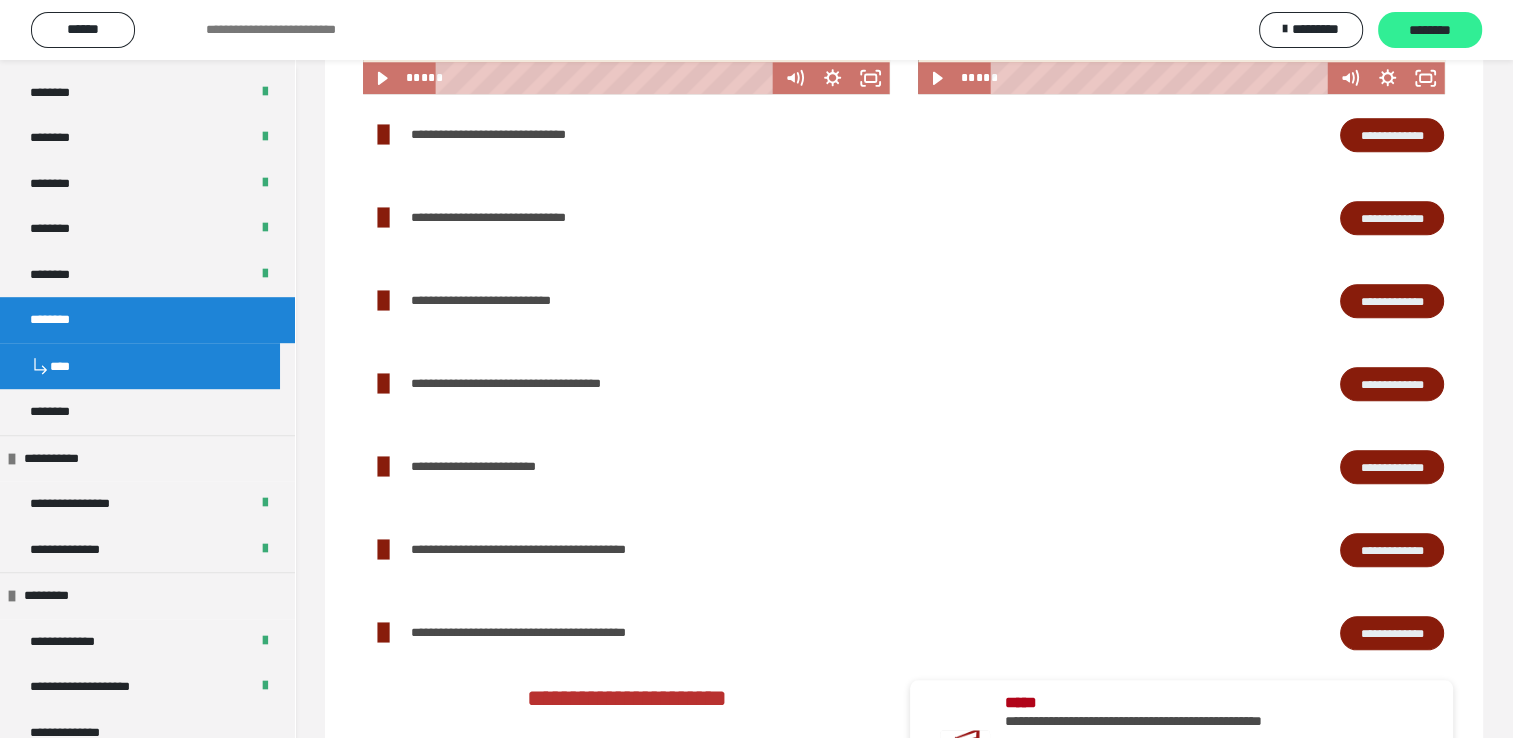 click on "********" at bounding box center [1430, 31] 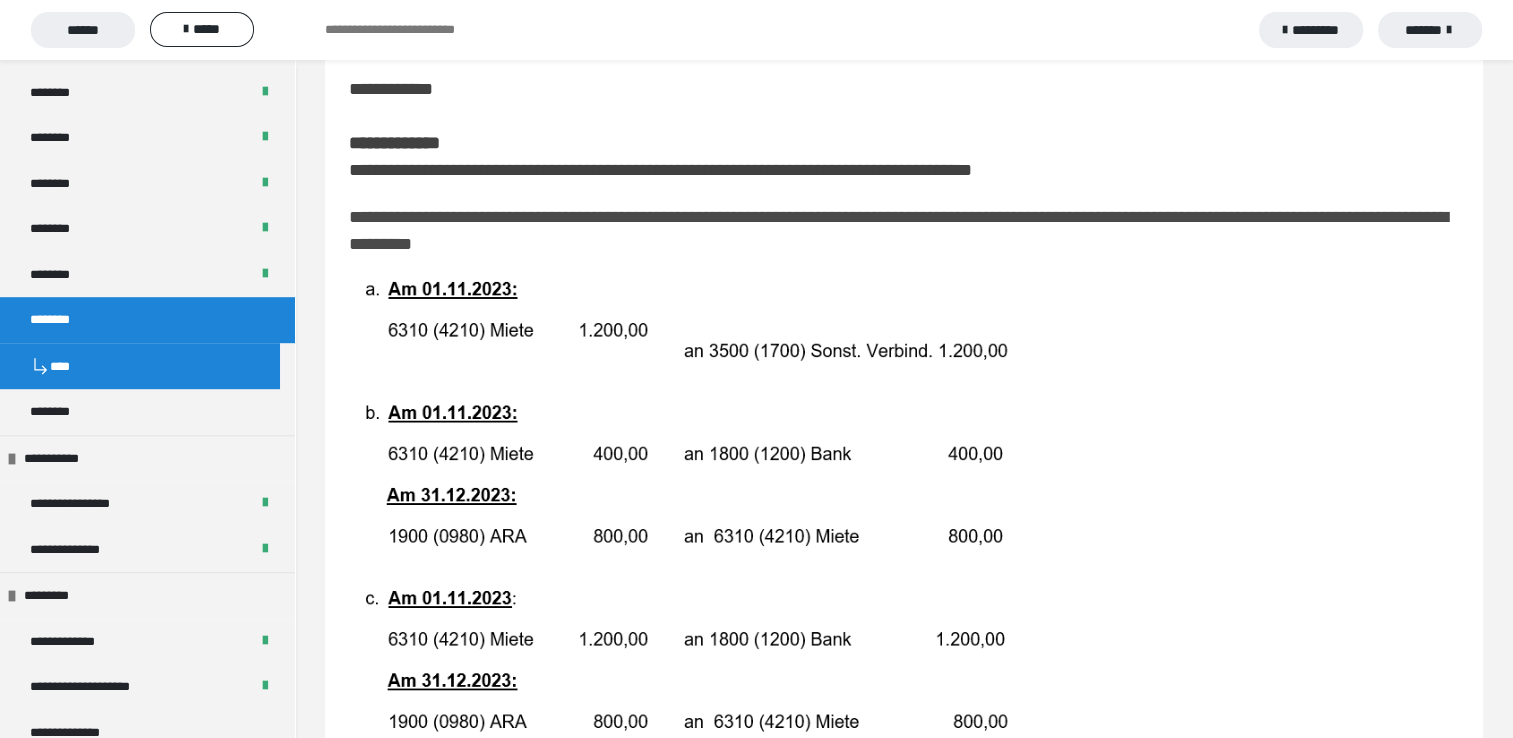 scroll, scrollTop: 253, scrollLeft: 0, axis: vertical 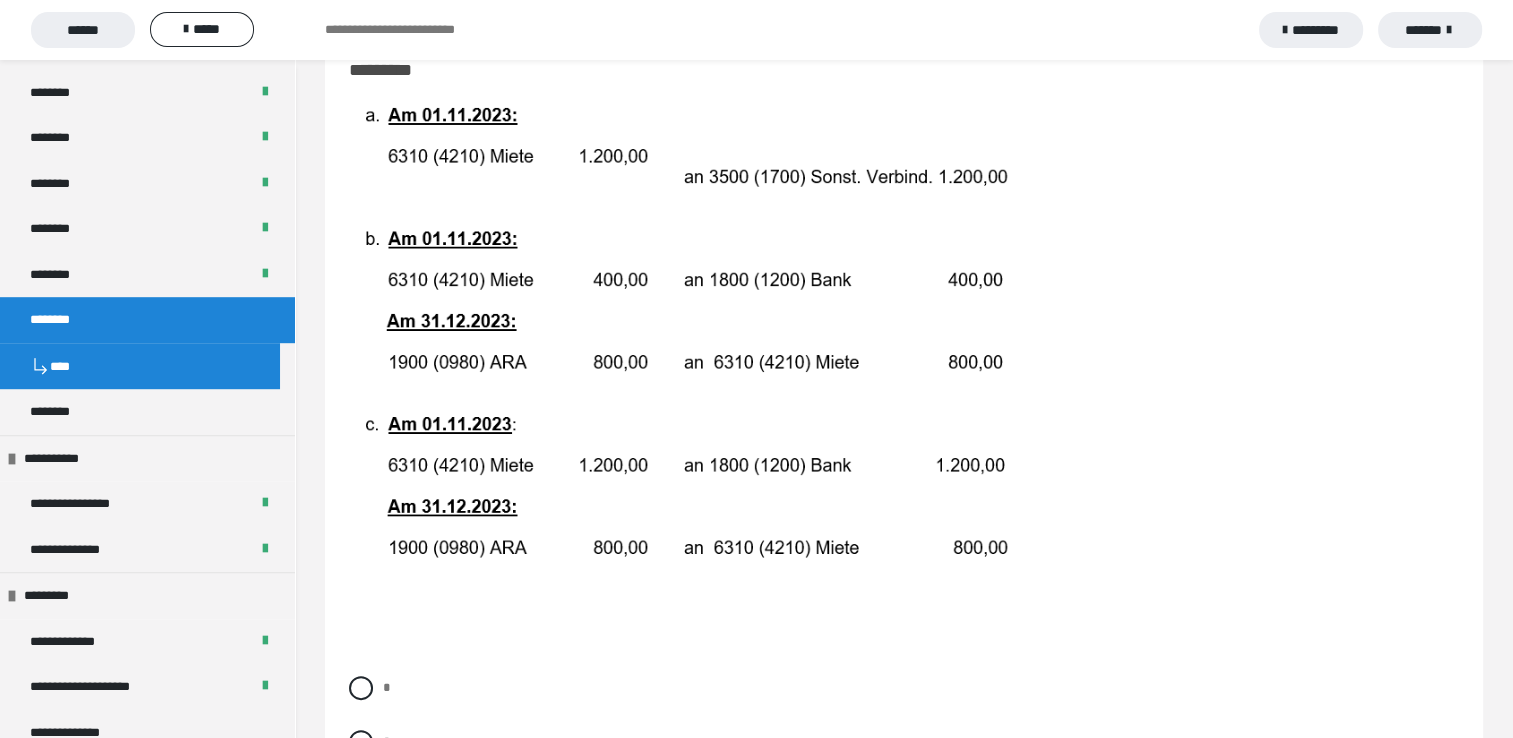 drag, startPoint x: 1519, startPoint y: 727, endPoint x: 968, endPoint y: 670, distance: 553.9404 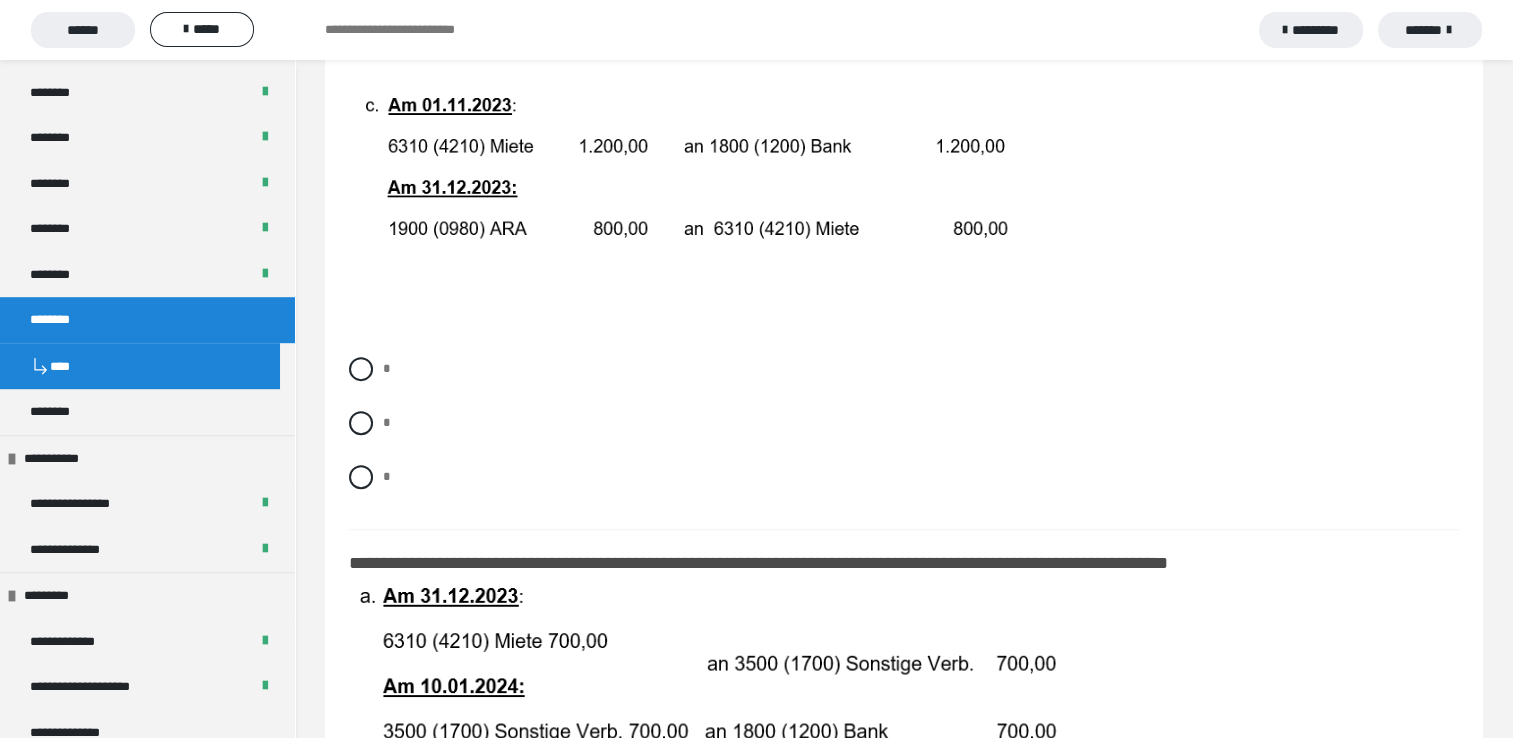 scroll, scrollTop: 680, scrollLeft: 0, axis: vertical 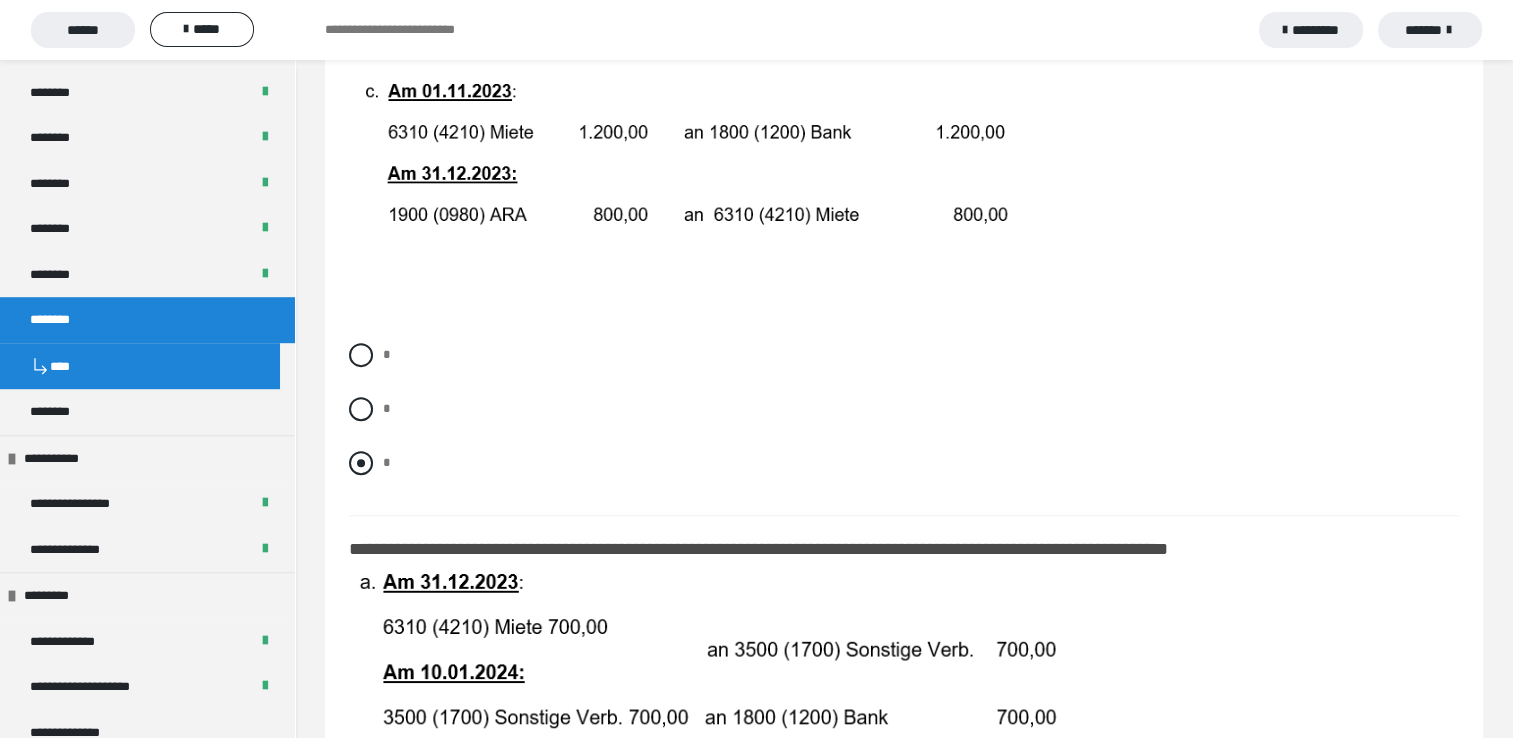 click at bounding box center (361, 463) 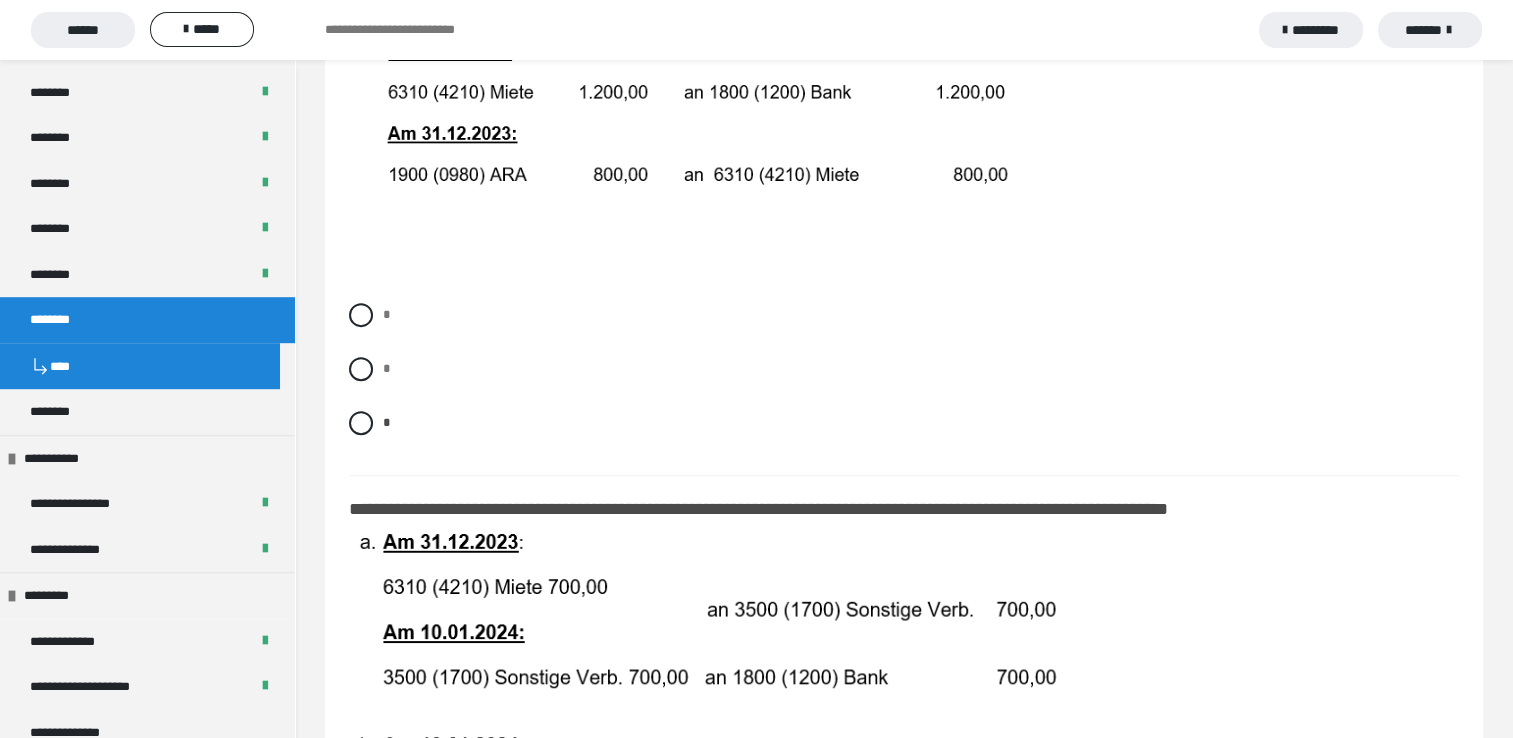 scroll, scrollTop: 866, scrollLeft: 0, axis: vertical 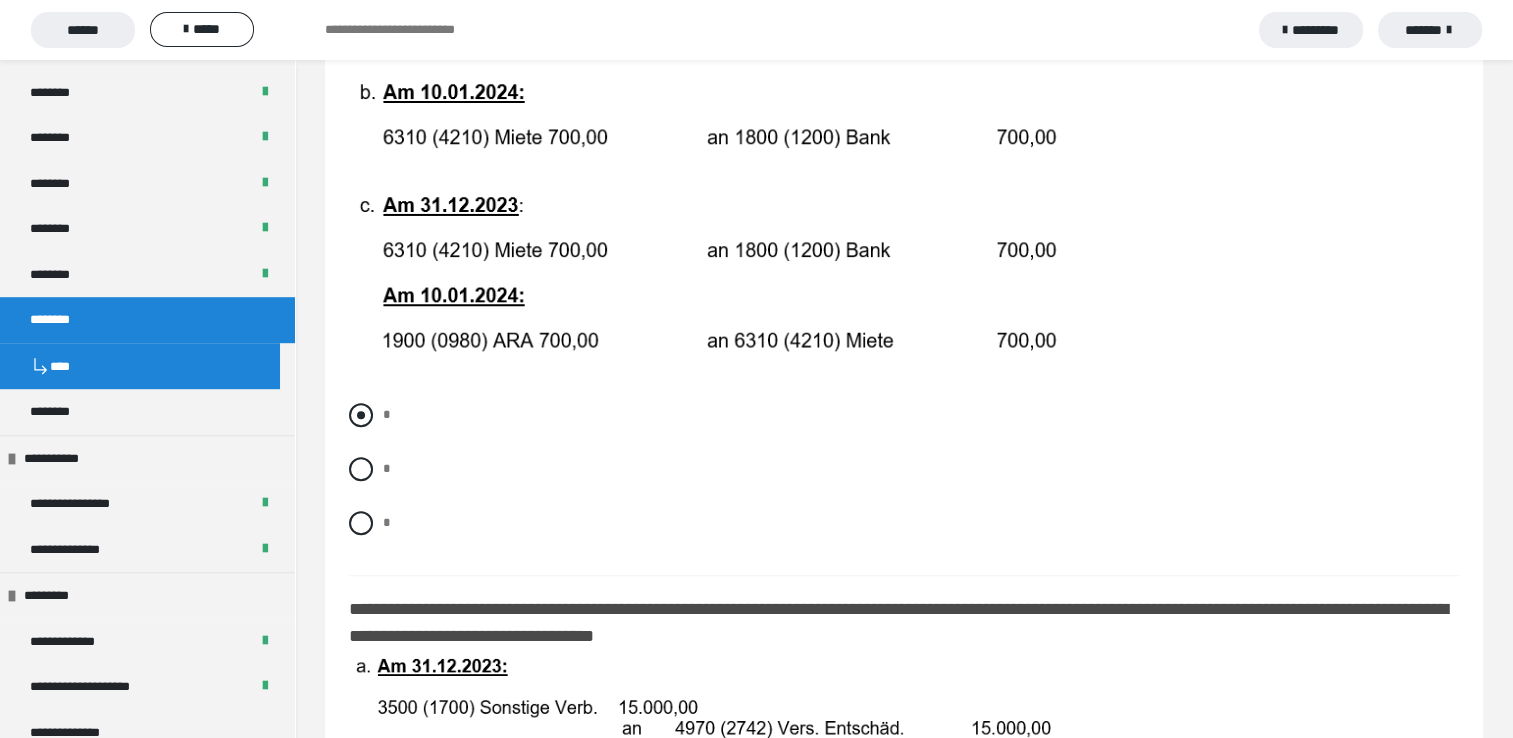 click at bounding box center (361, 415) 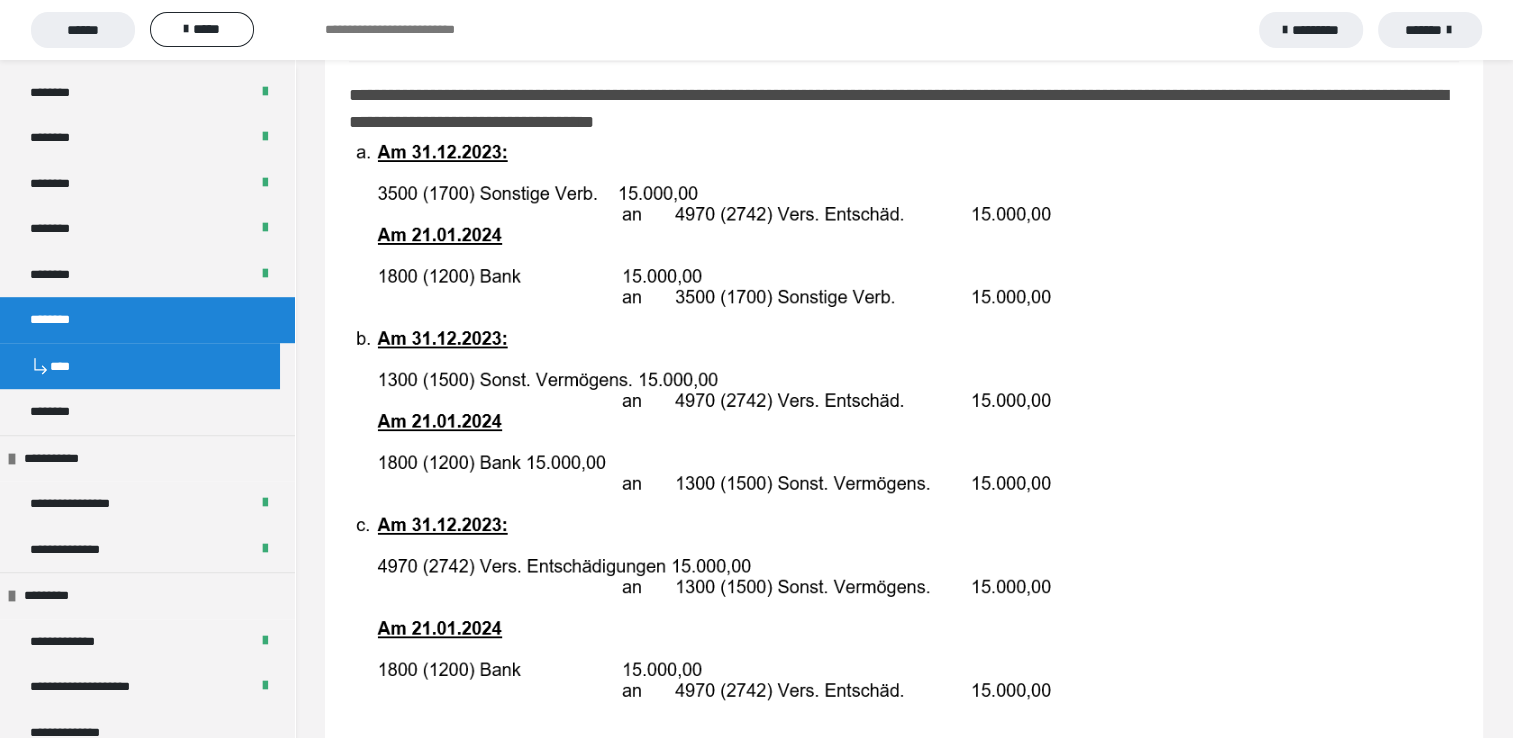 scroll, scrollTop: 1906, scrollLeft: 0, axis: vertical 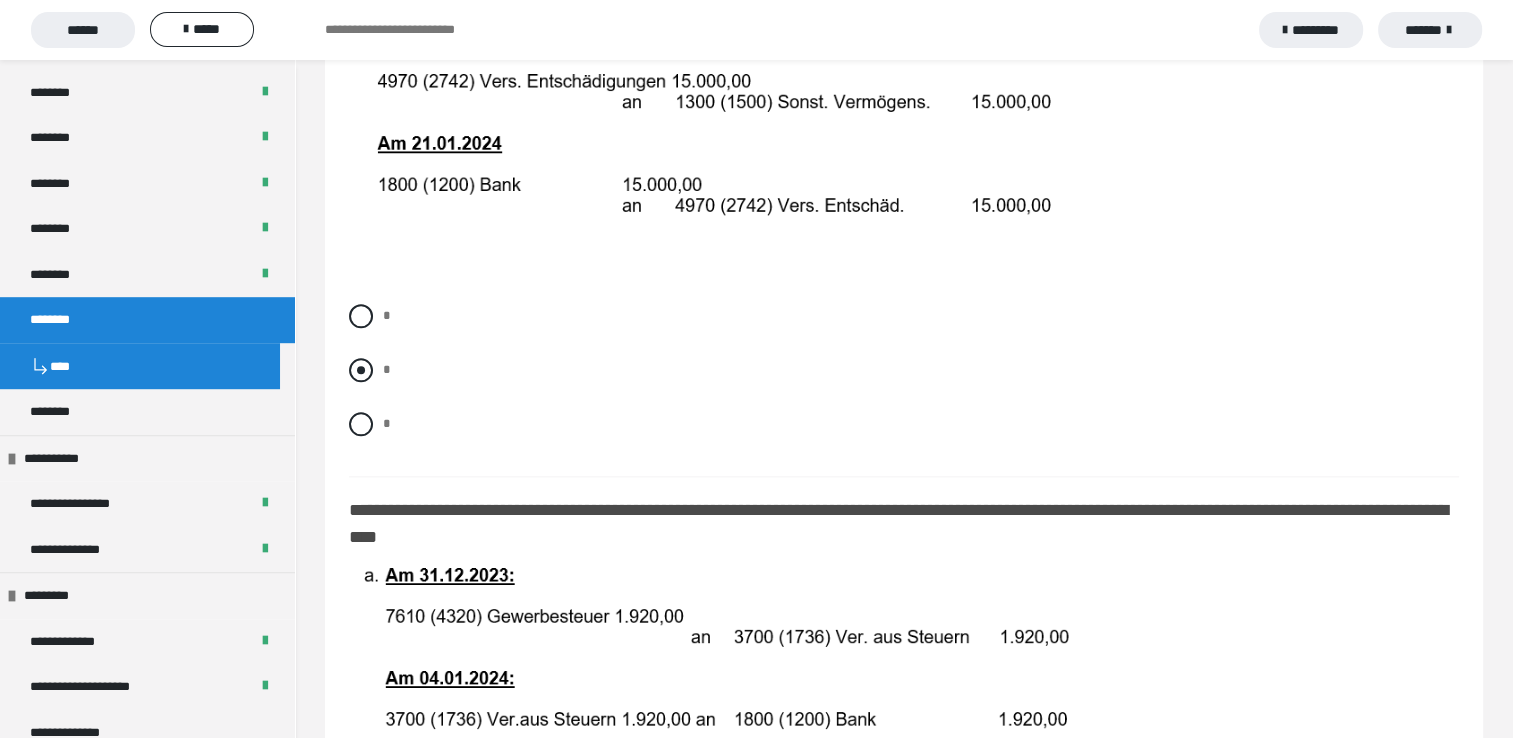 click at bounding box center (361, 370) 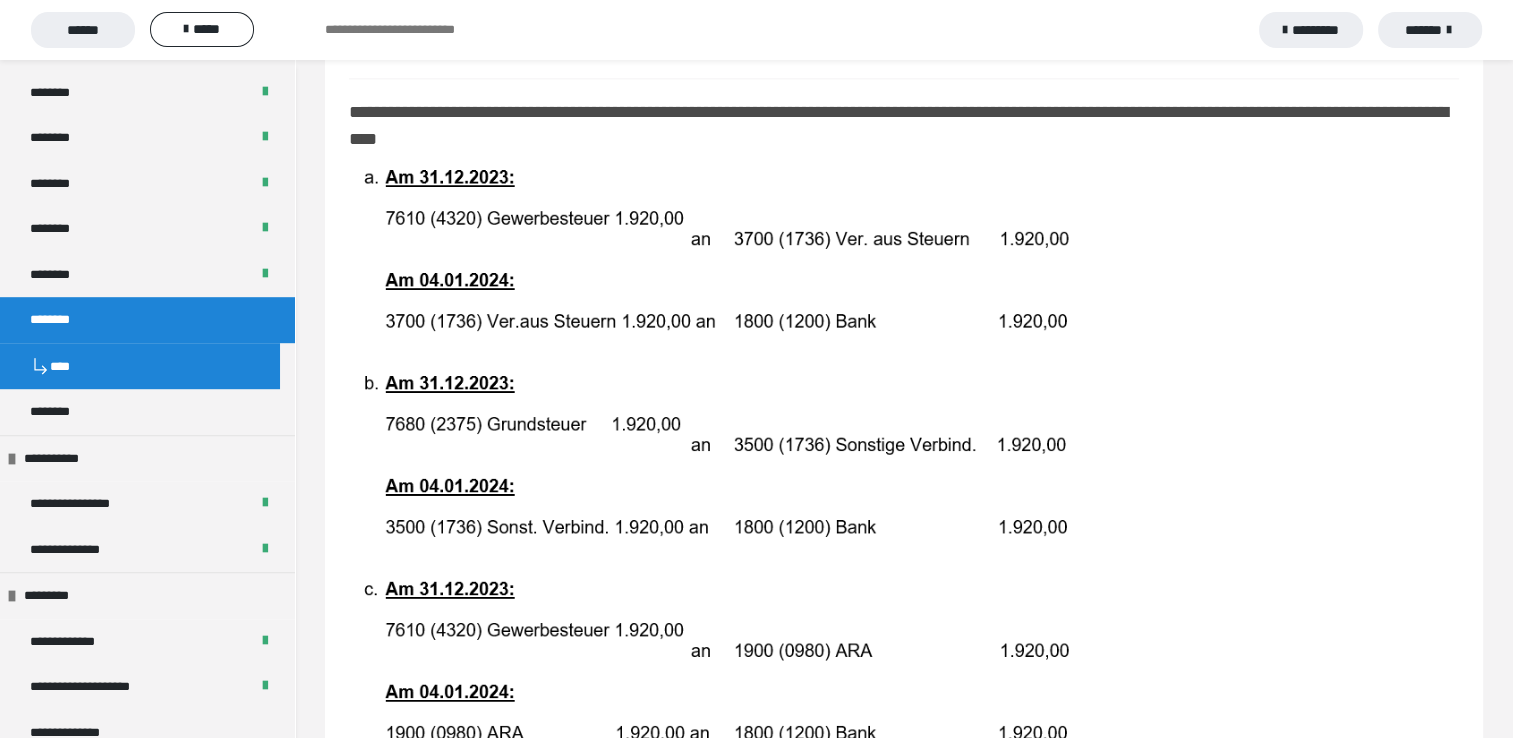 scroll, scrollTop: 2772, scrollLeft: 0, axis: vertical 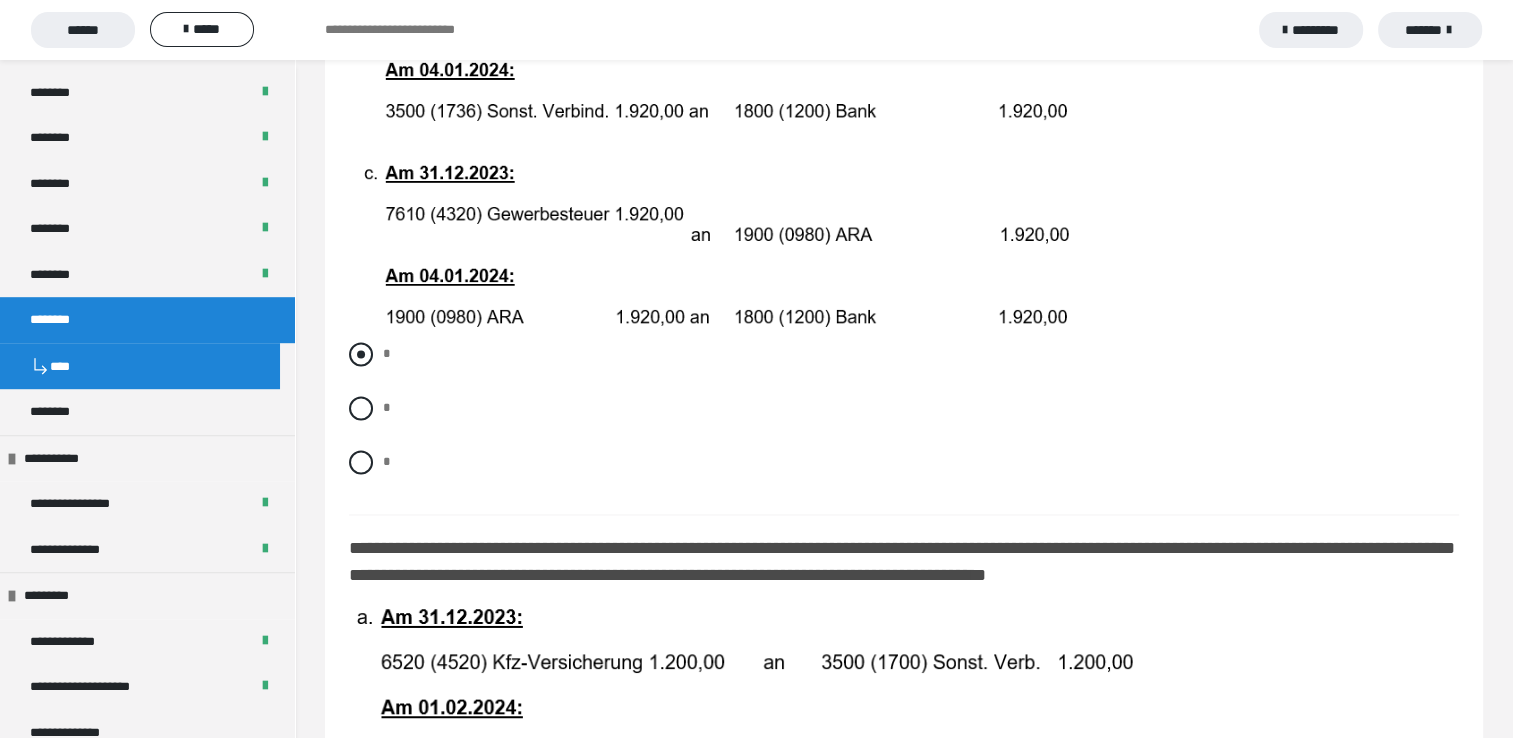 click at bounding box center [361, 354] 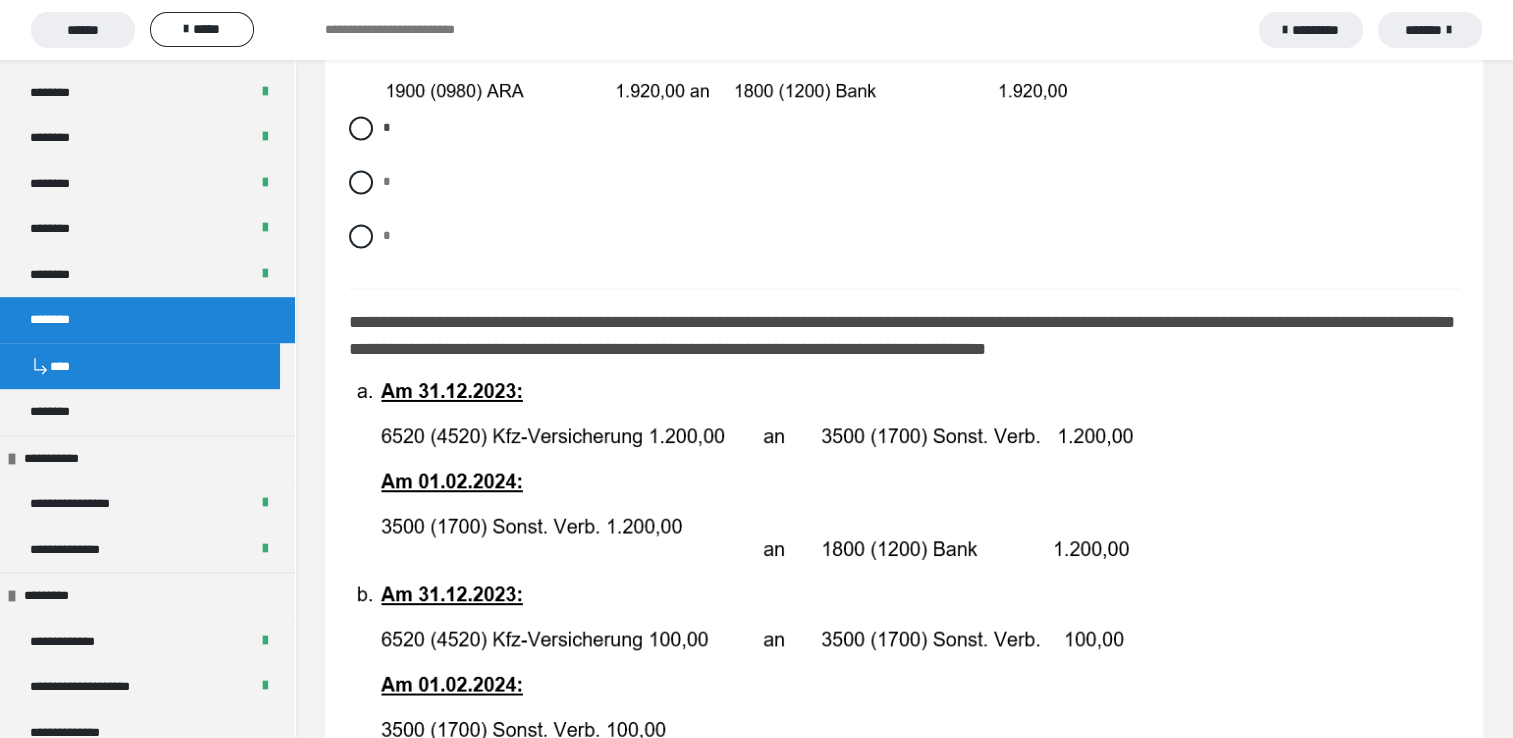 scroll, scrollTop: 3439, scrollLeft: 0, axis: vertical 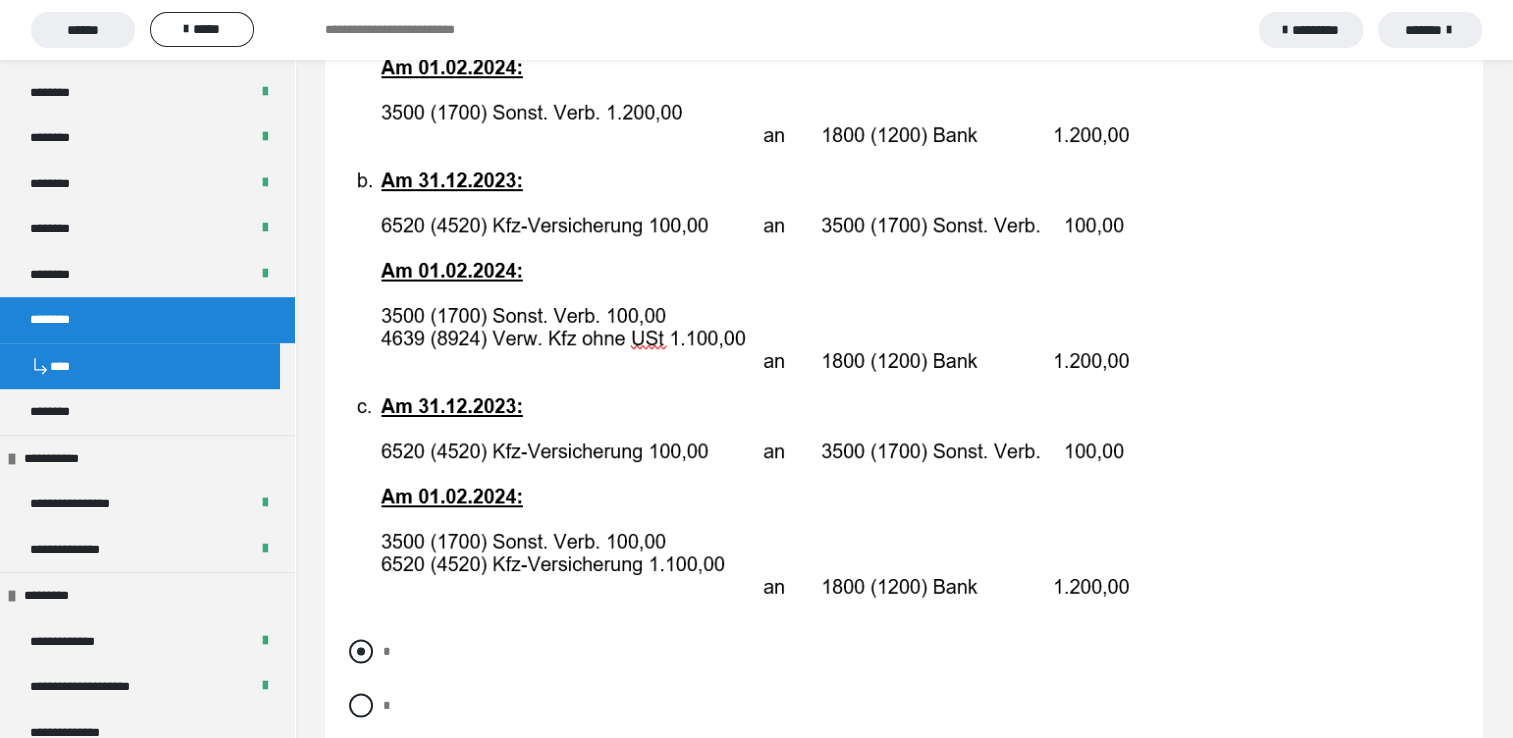 click at bounding box center [361, 652] 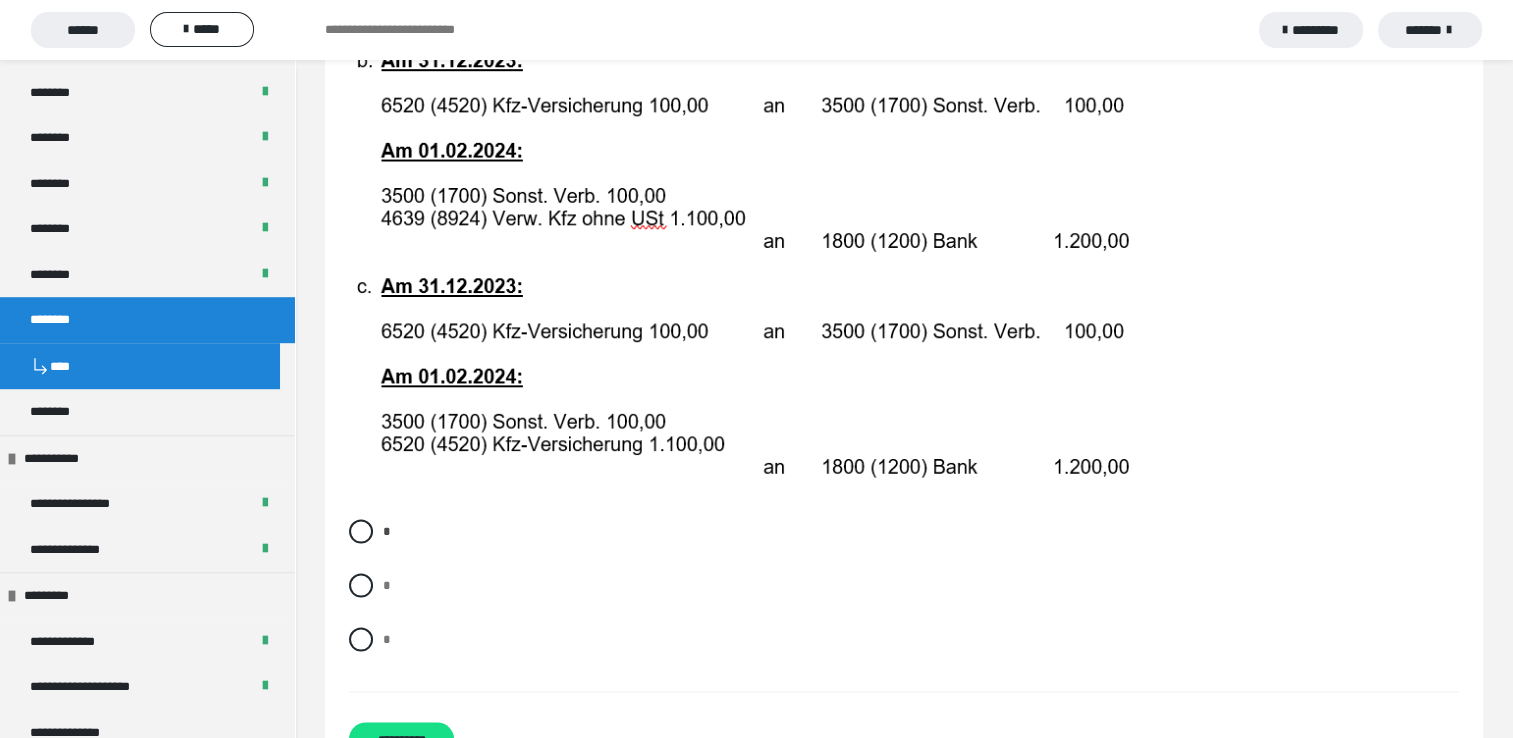 scroll, scrollTop: 4031, scrollLeft: 0, axis: vertical 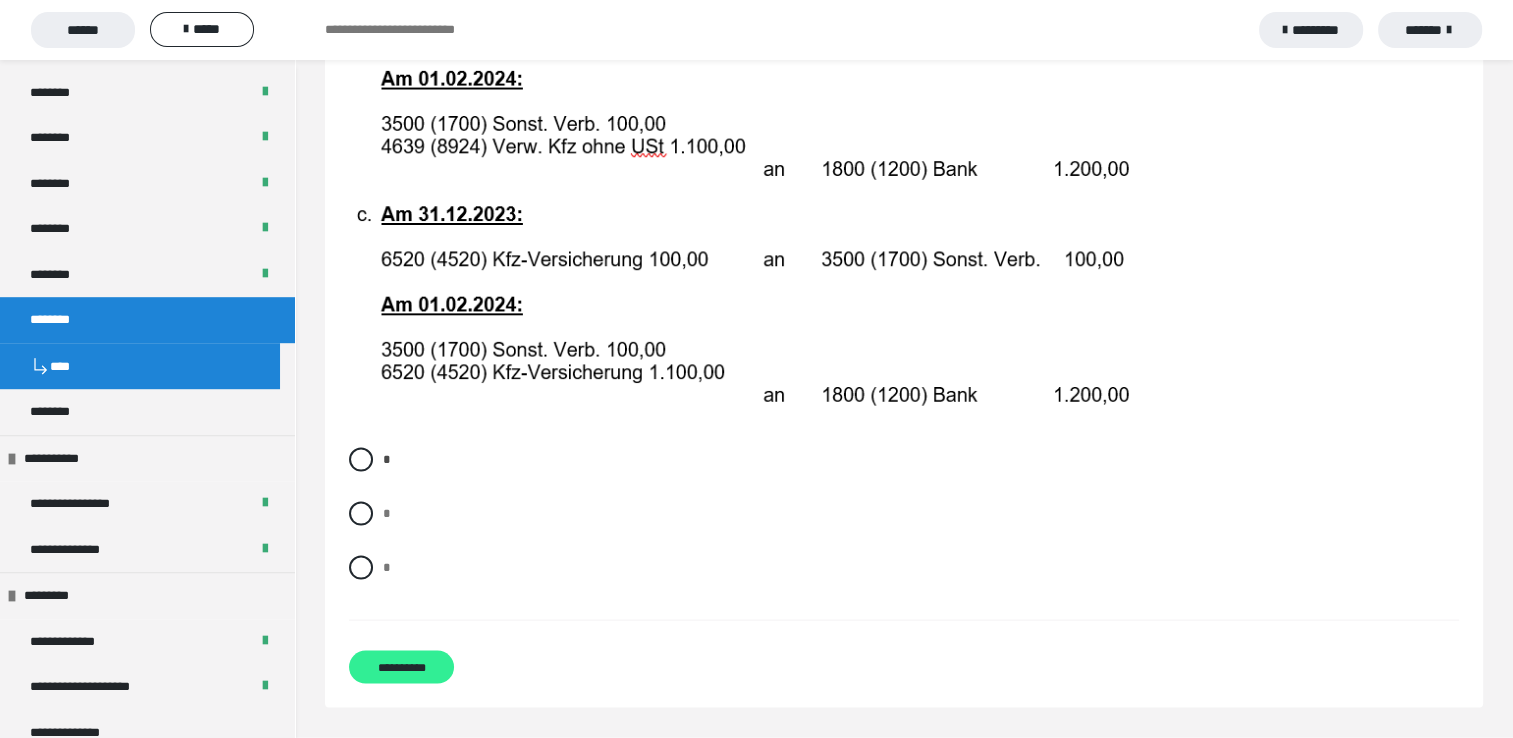 click on "**********" at bounding box center (401, 667) 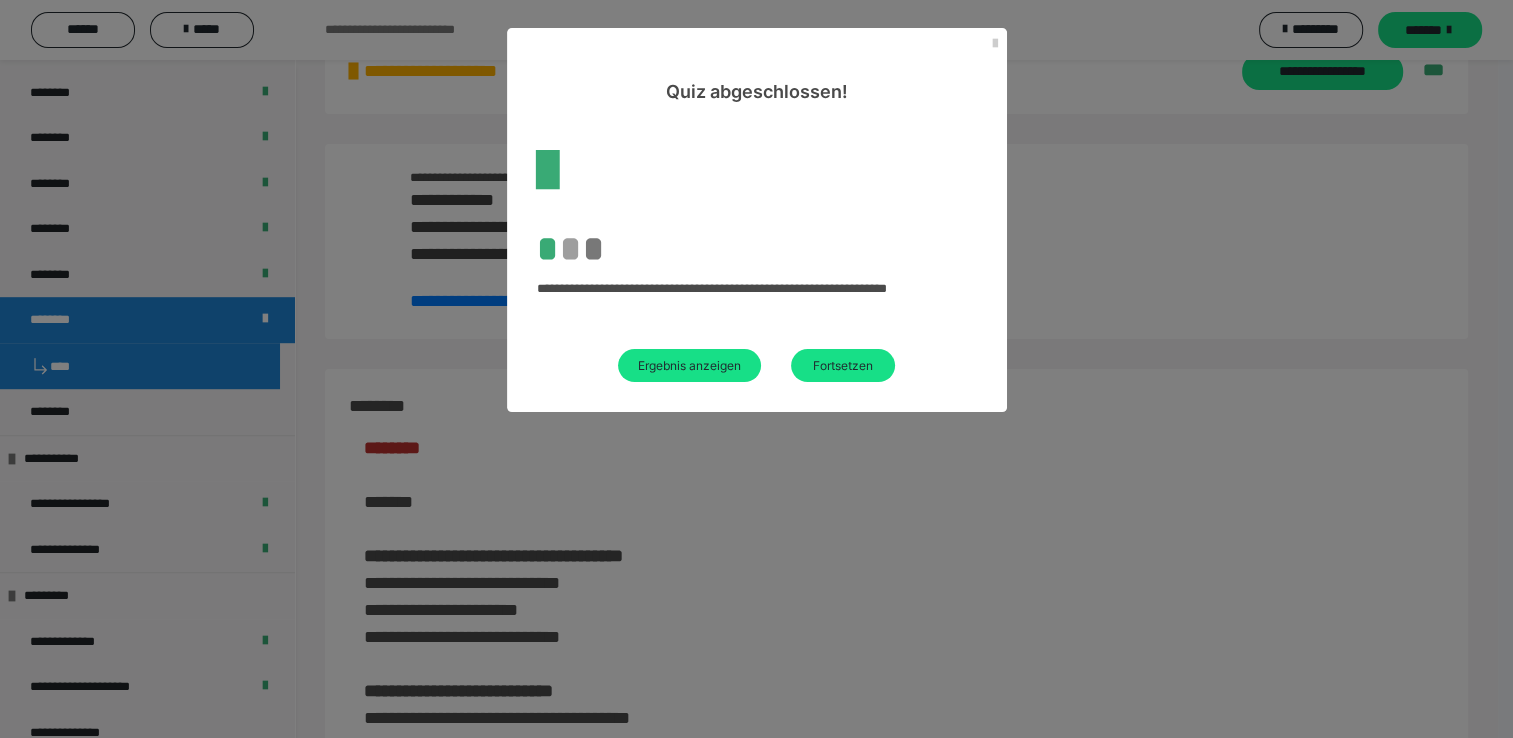 scroll, scrollTop: 3439, scrollLeft: 0, axis: vertical 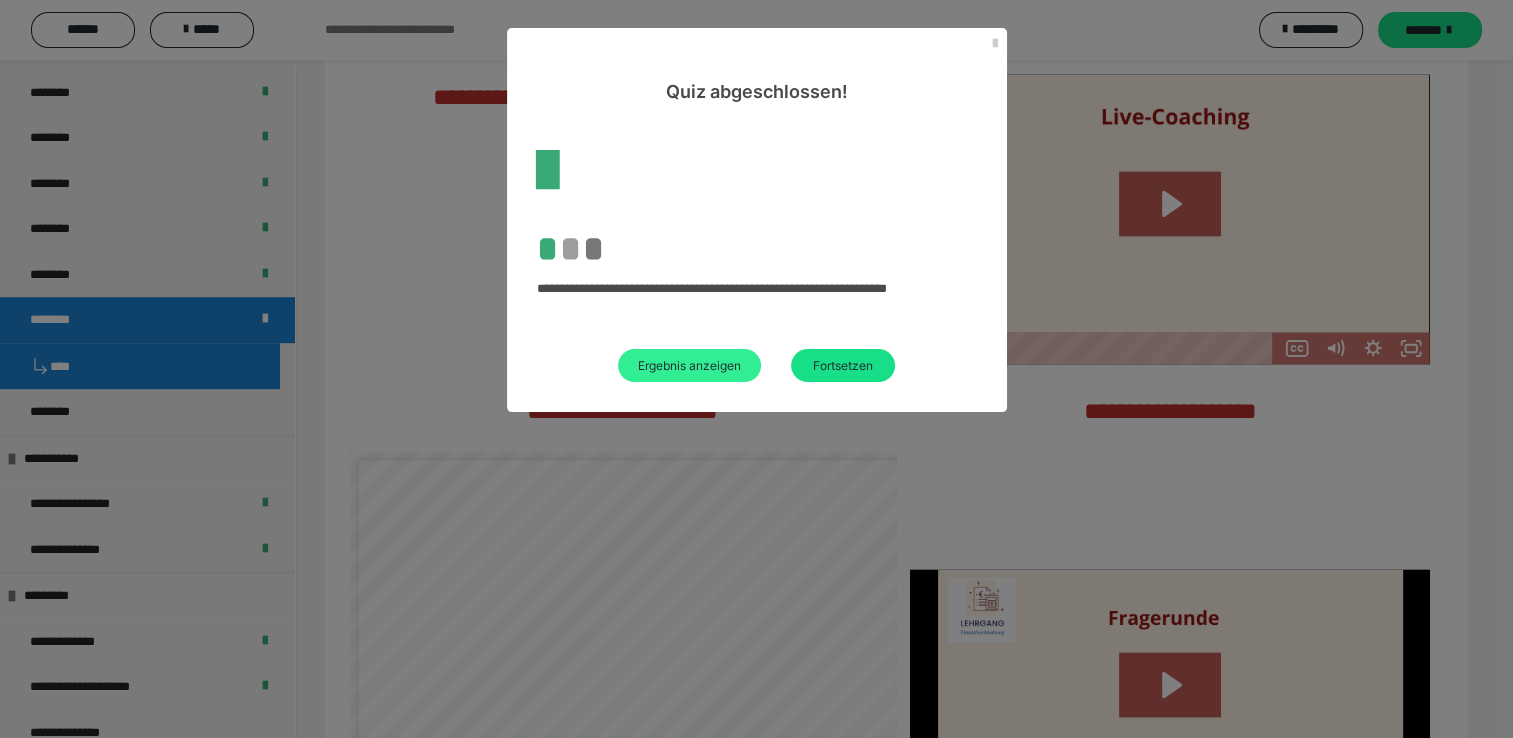click on "Ergebnis anzeigen" at bounding box center (689, 365) 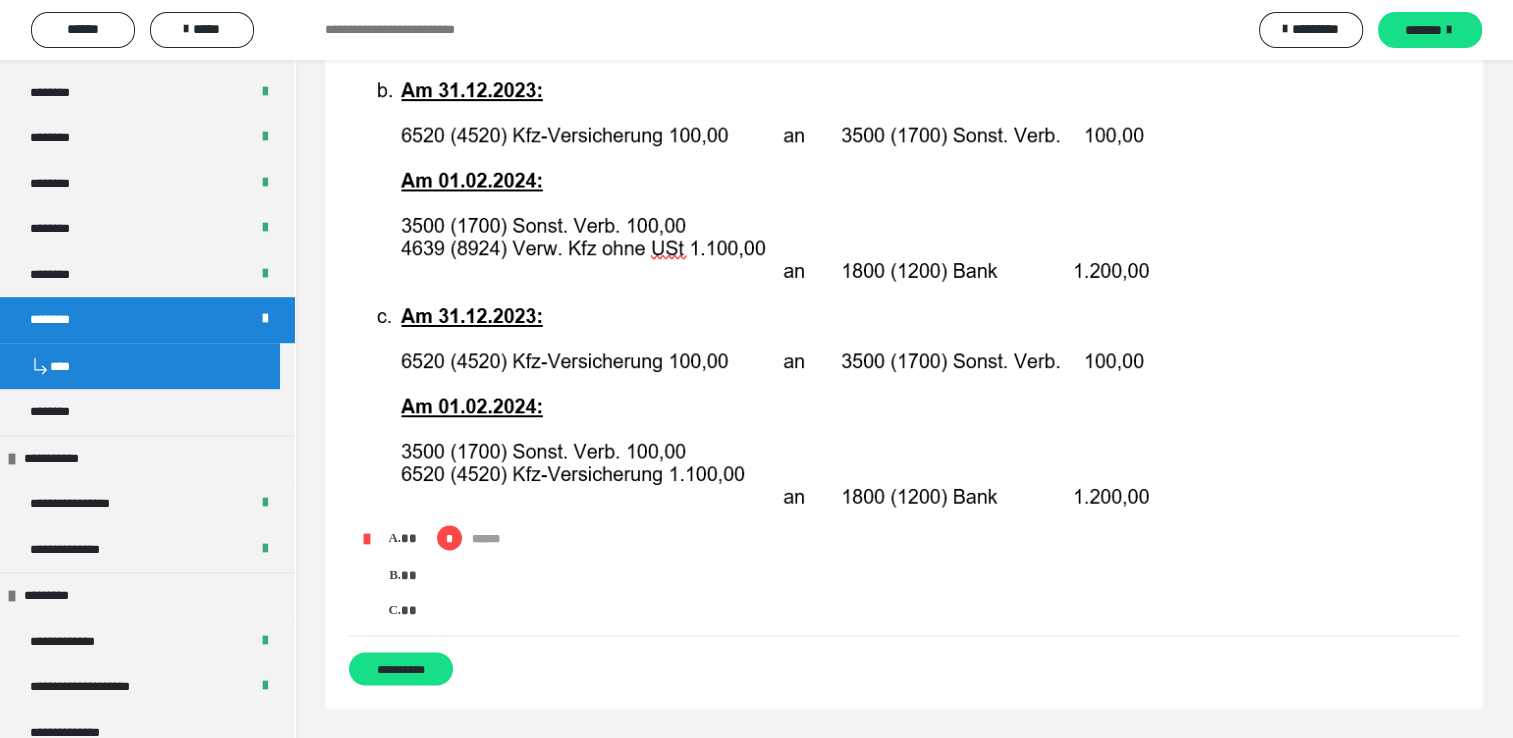 click at bounding box center (773, 187) 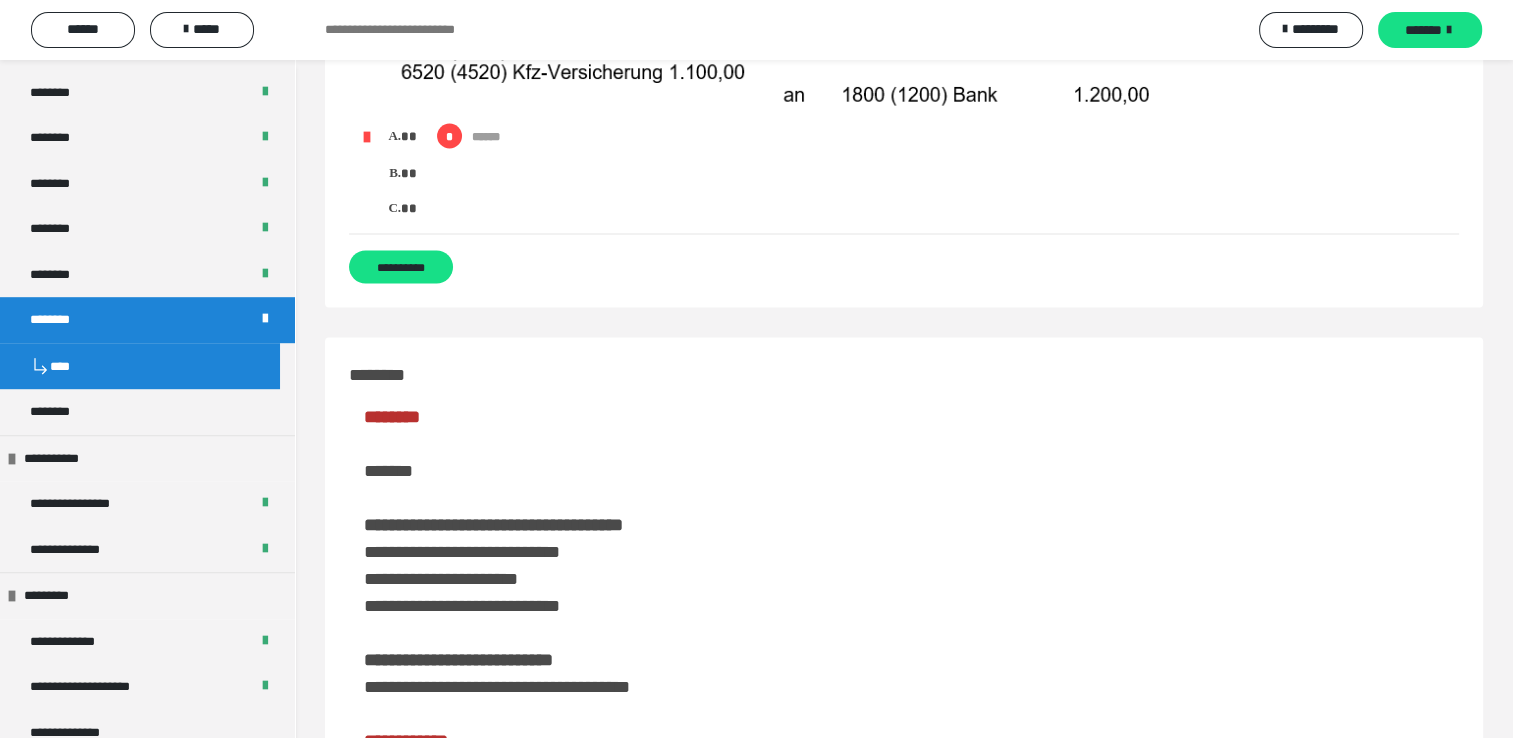 scroll, scrollTop: 4000, scrollLeft: 0, axis: vertical 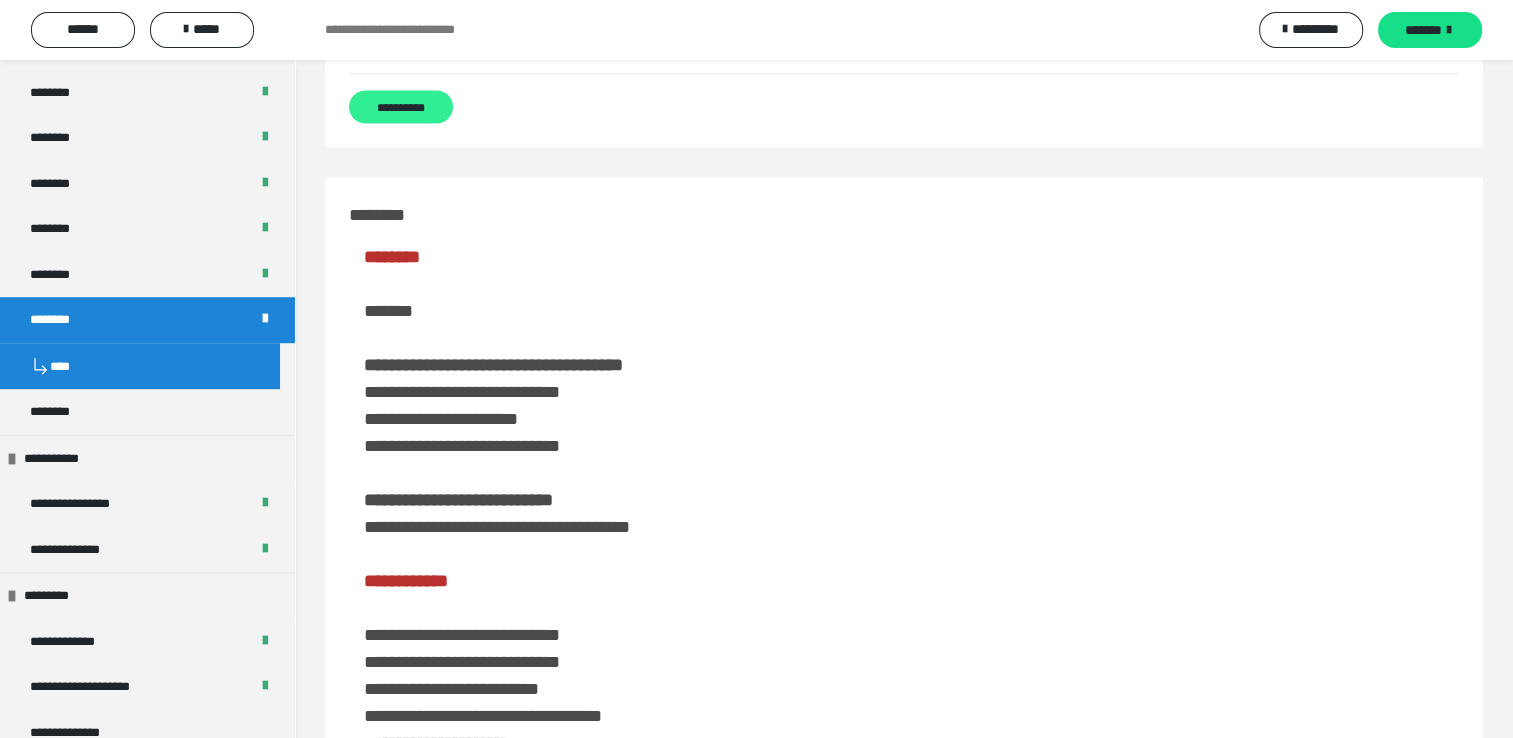 click on "**********" at bounding box center [401, 107] 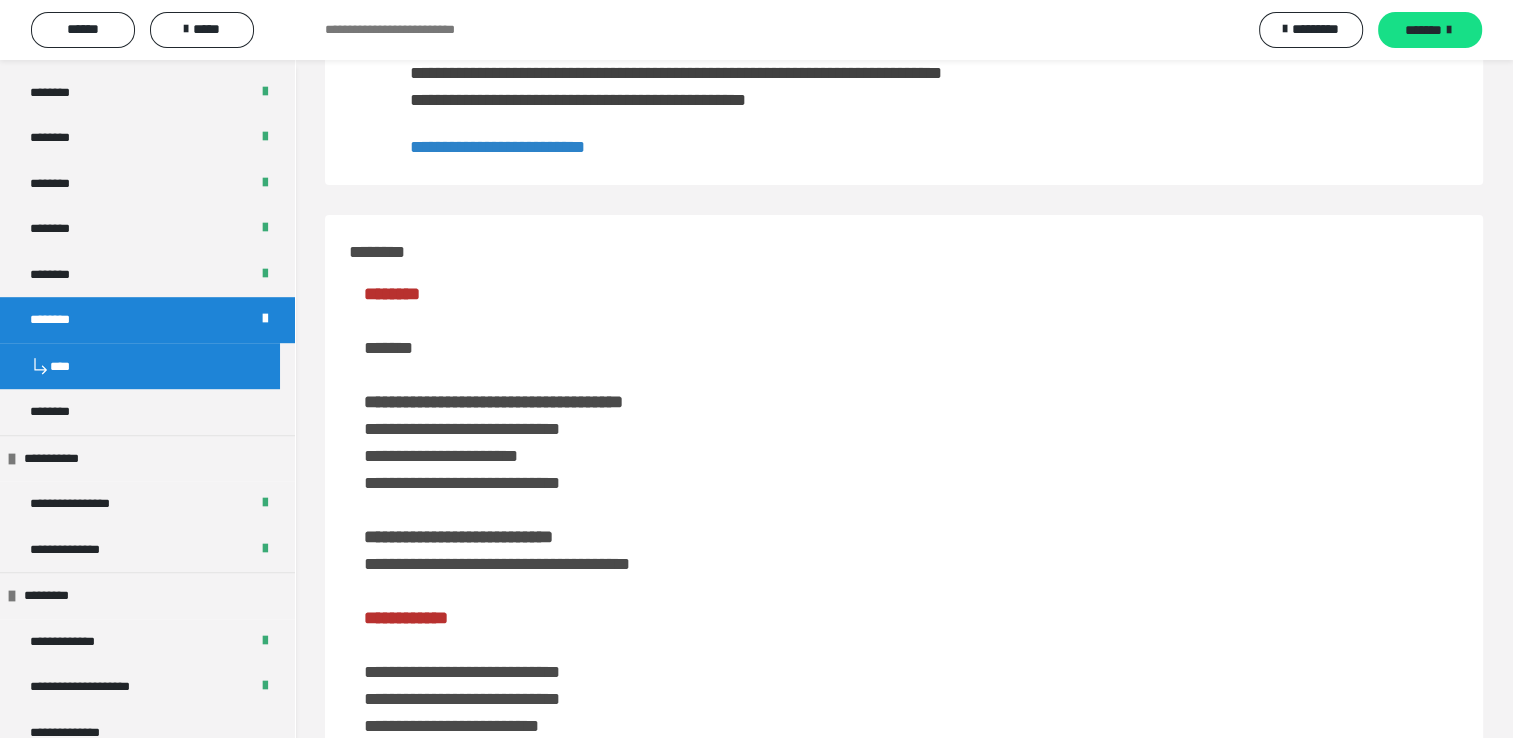 click on "**********" at bounding box center (497, 147) 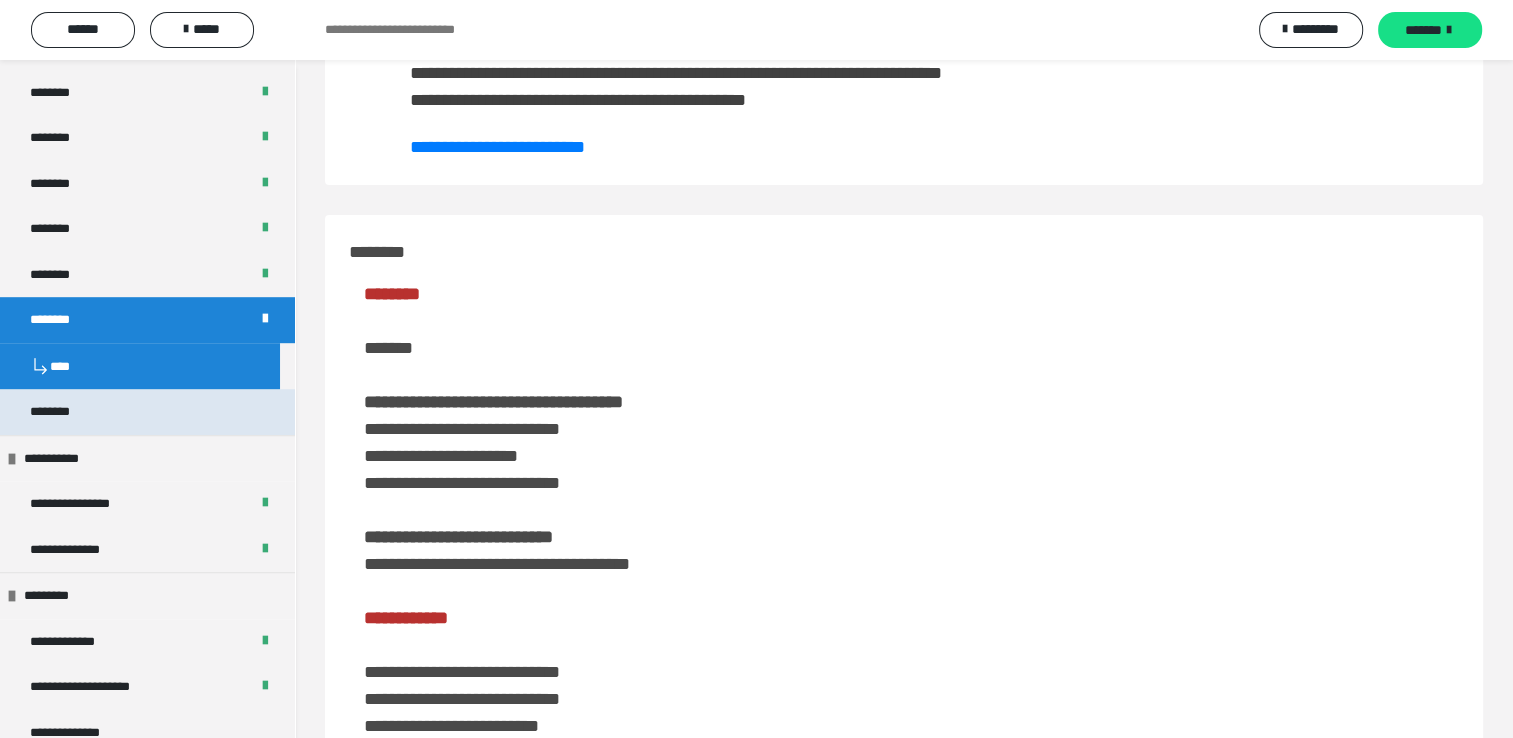 click on "********" at bounding box center (147, 412) 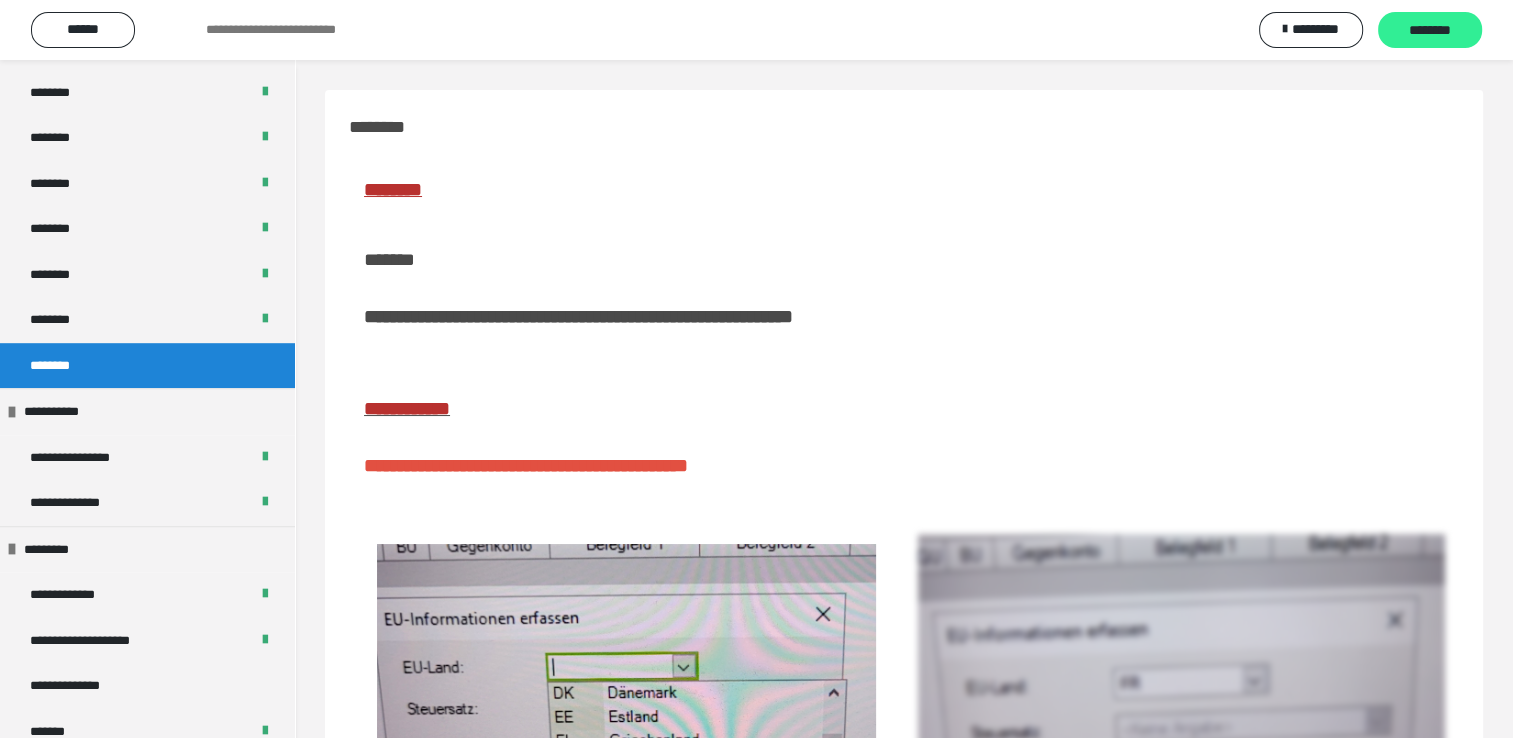 click on "********" at bounding box center (1430, 31) 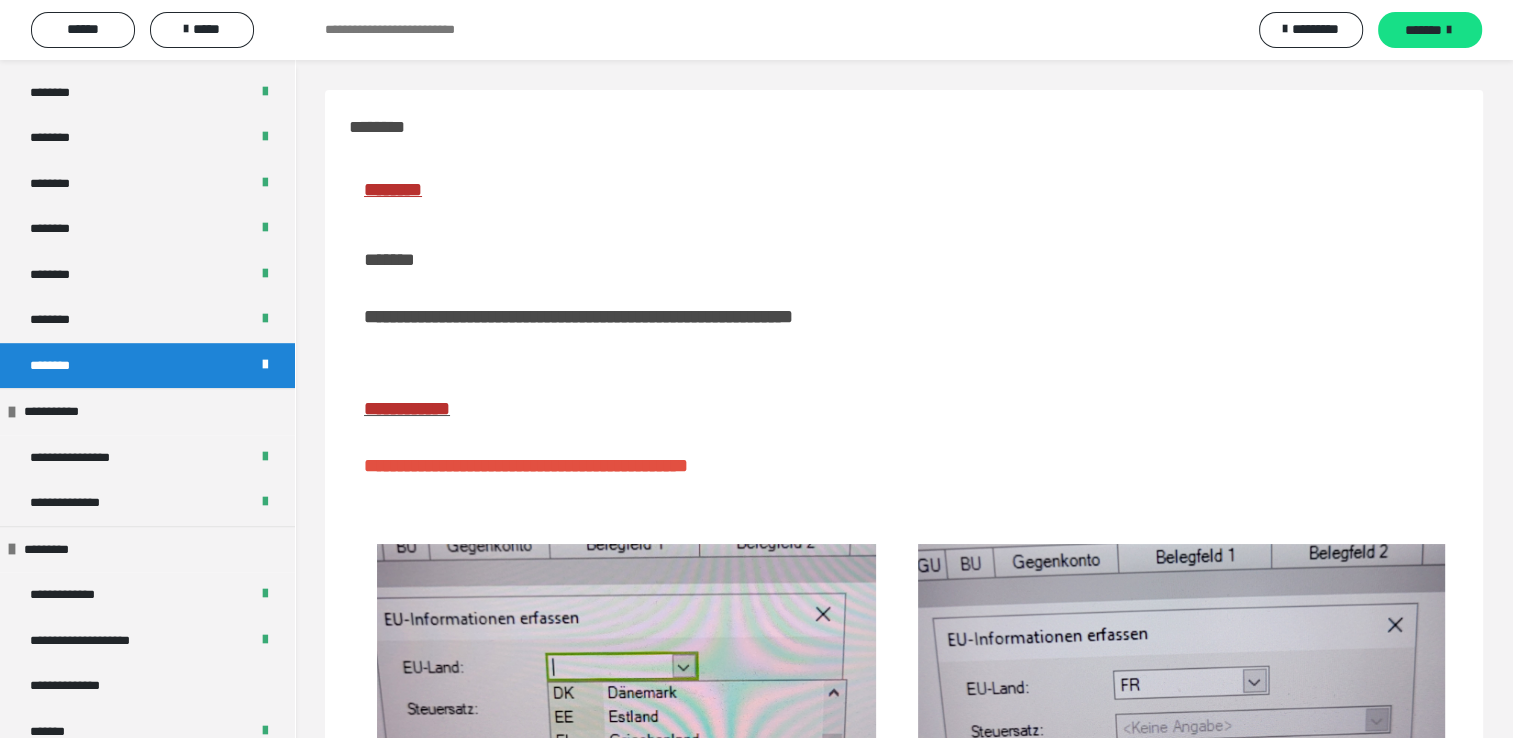 click on "*******" at bounding box center (1423, 30) 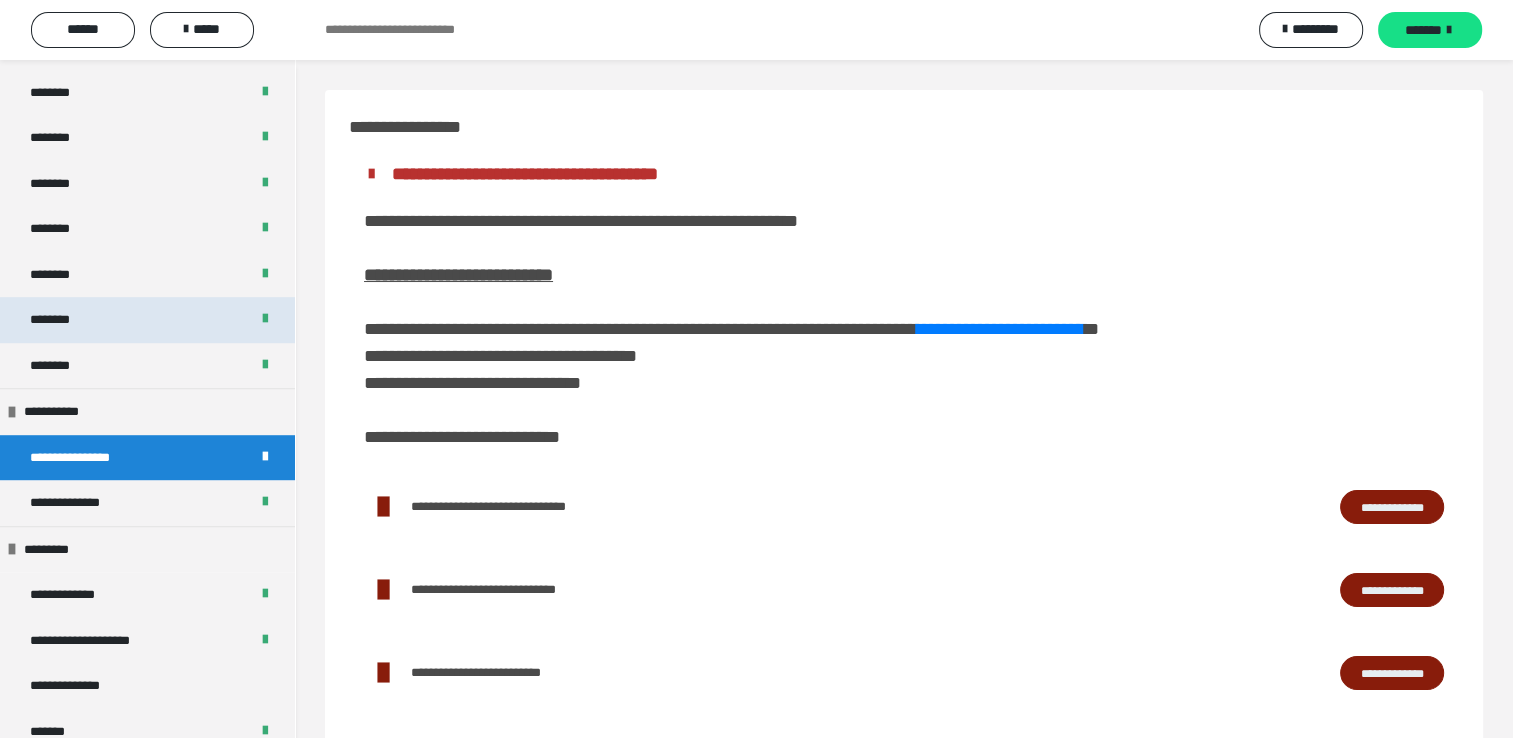 click on "********" at bounding box center [61, 320] 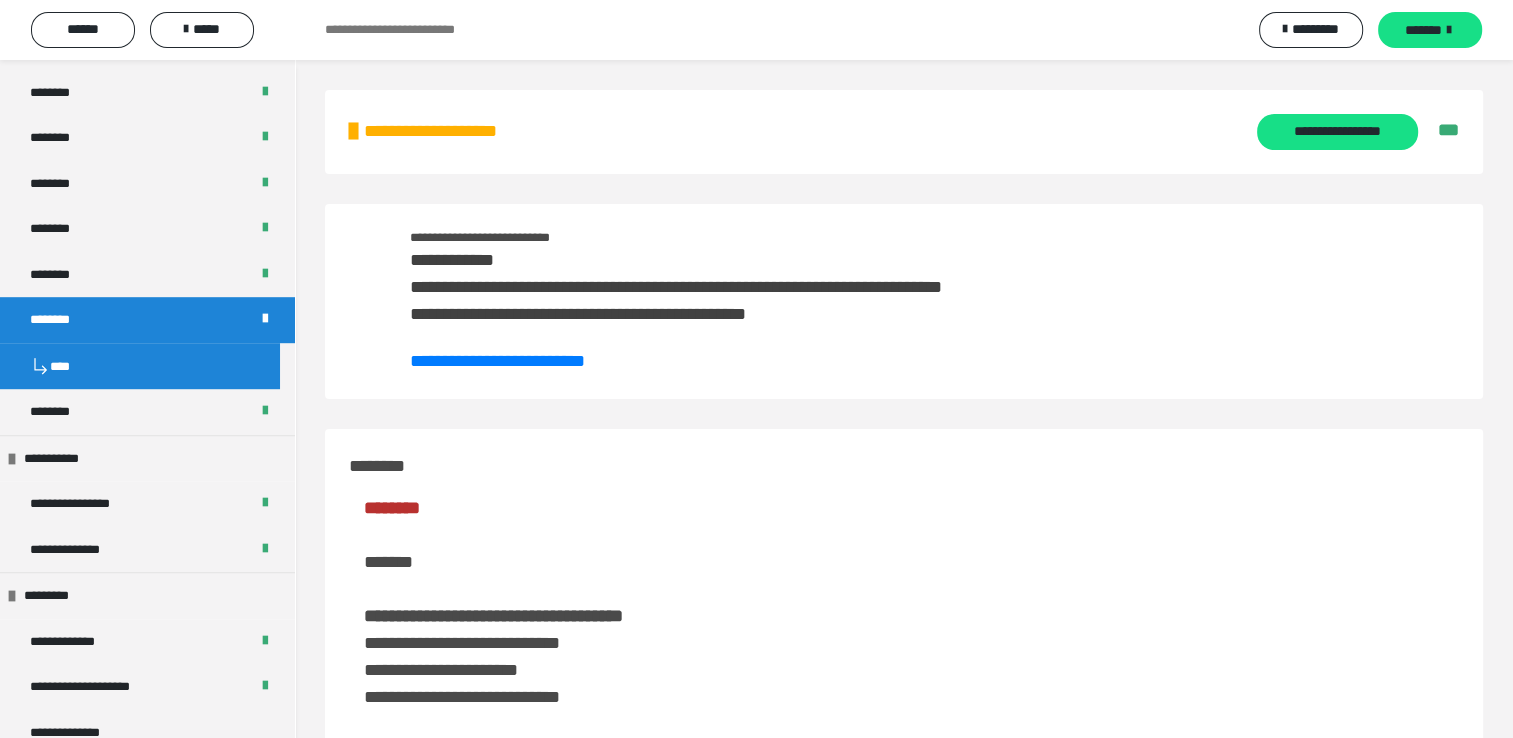 click on "**********" at bounding box center [904, 1054] 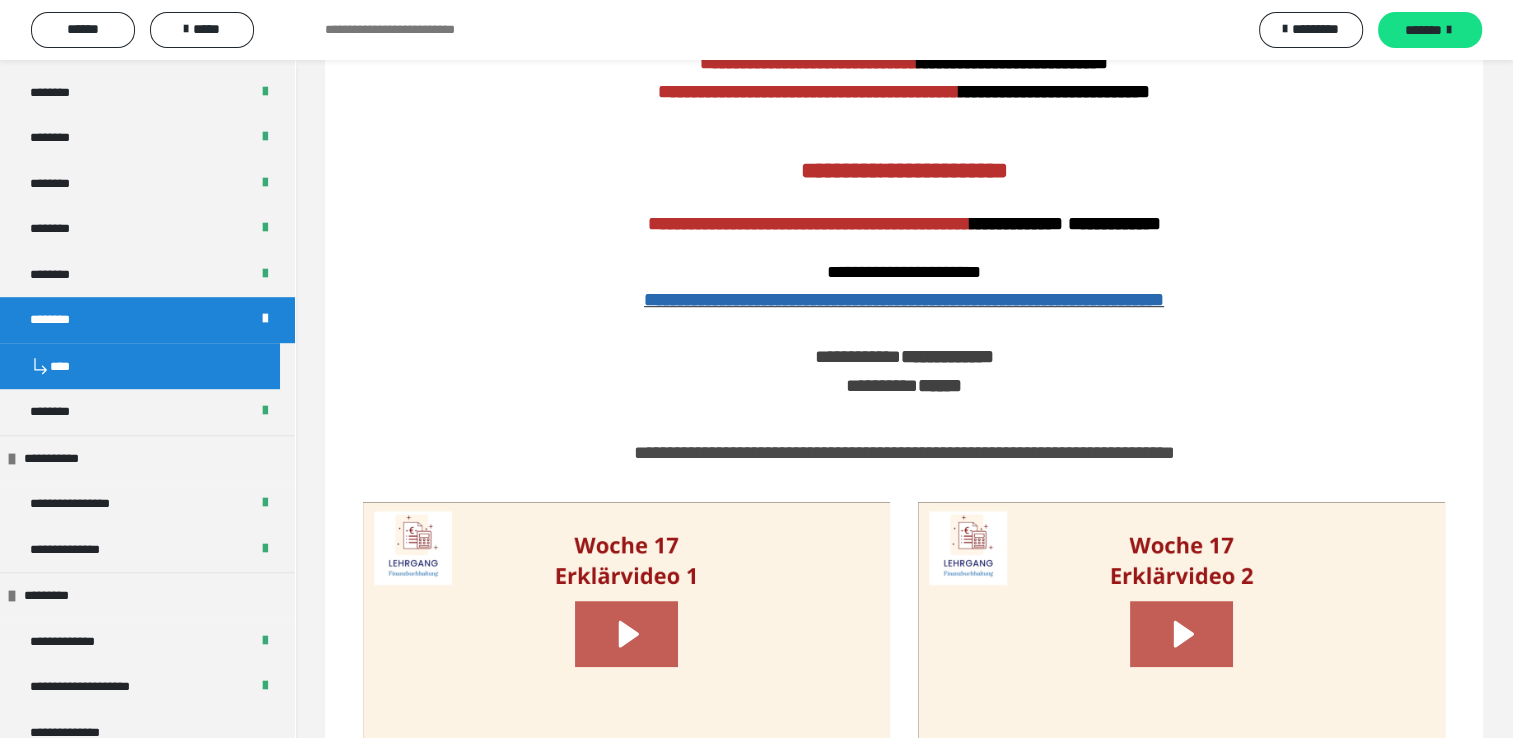 scroll, scrollTop: 1280, scrollLeft: 0, axis: vertical 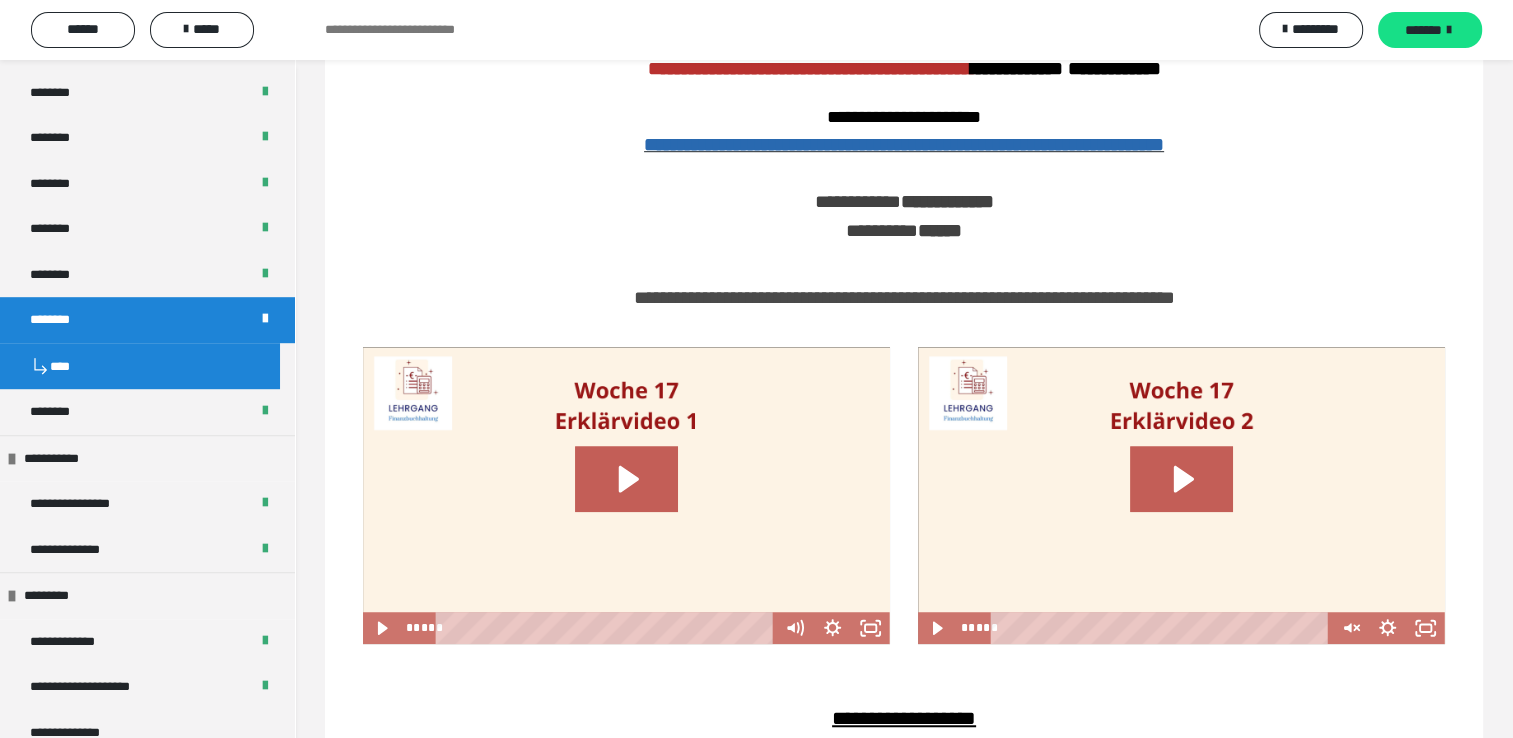 click at bounding box center (1181, 495) 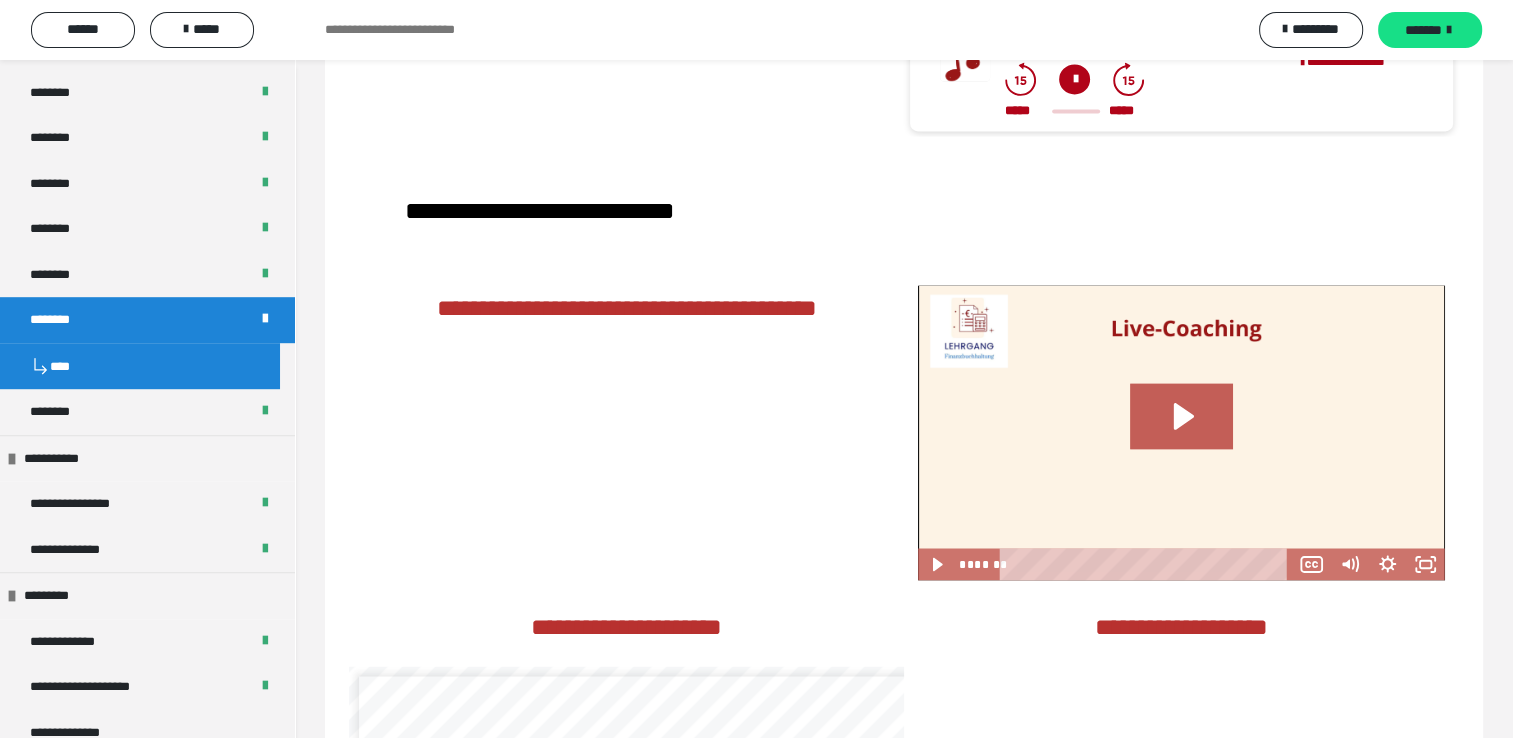 scroll, scrollTop: 3319, scrollLeft: 0, axis: vertical 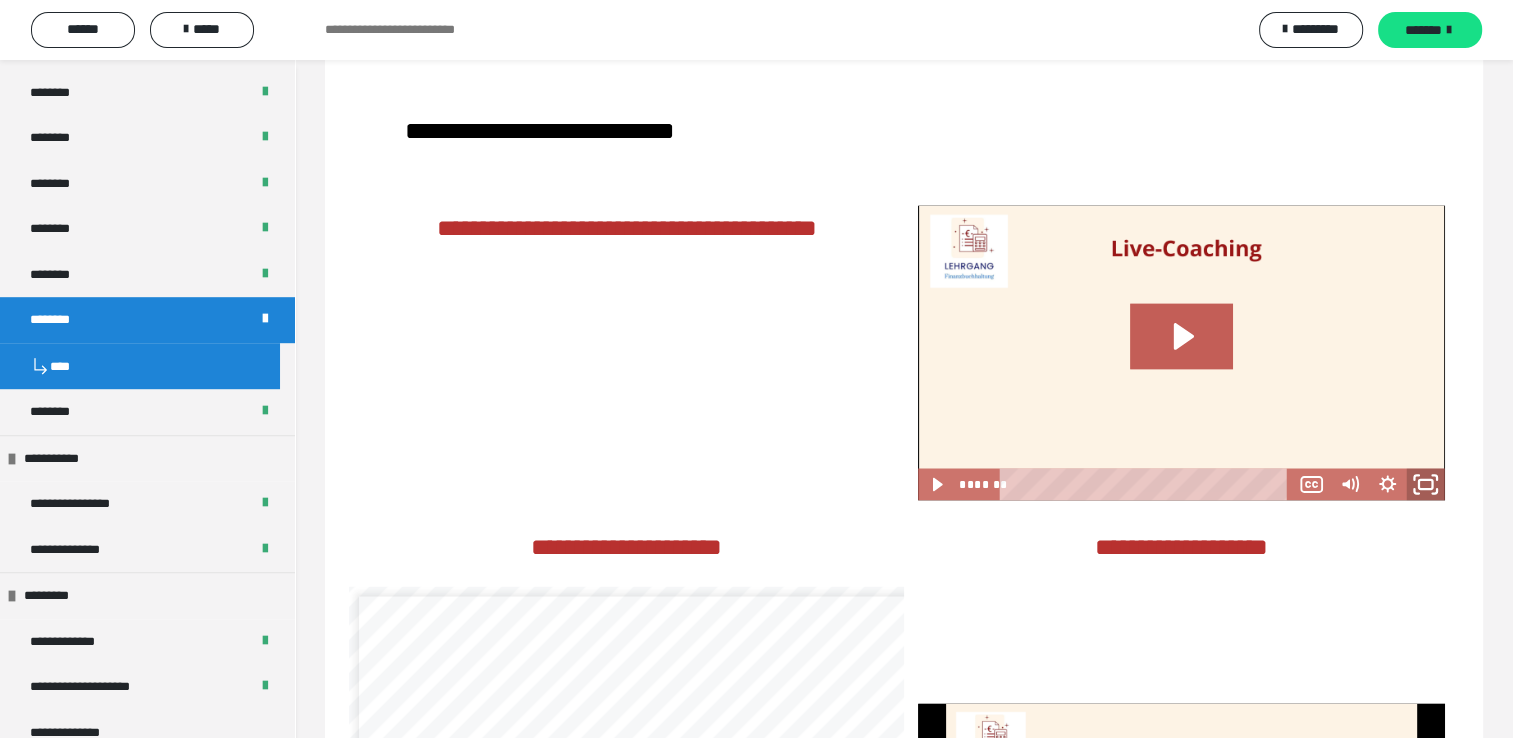 click 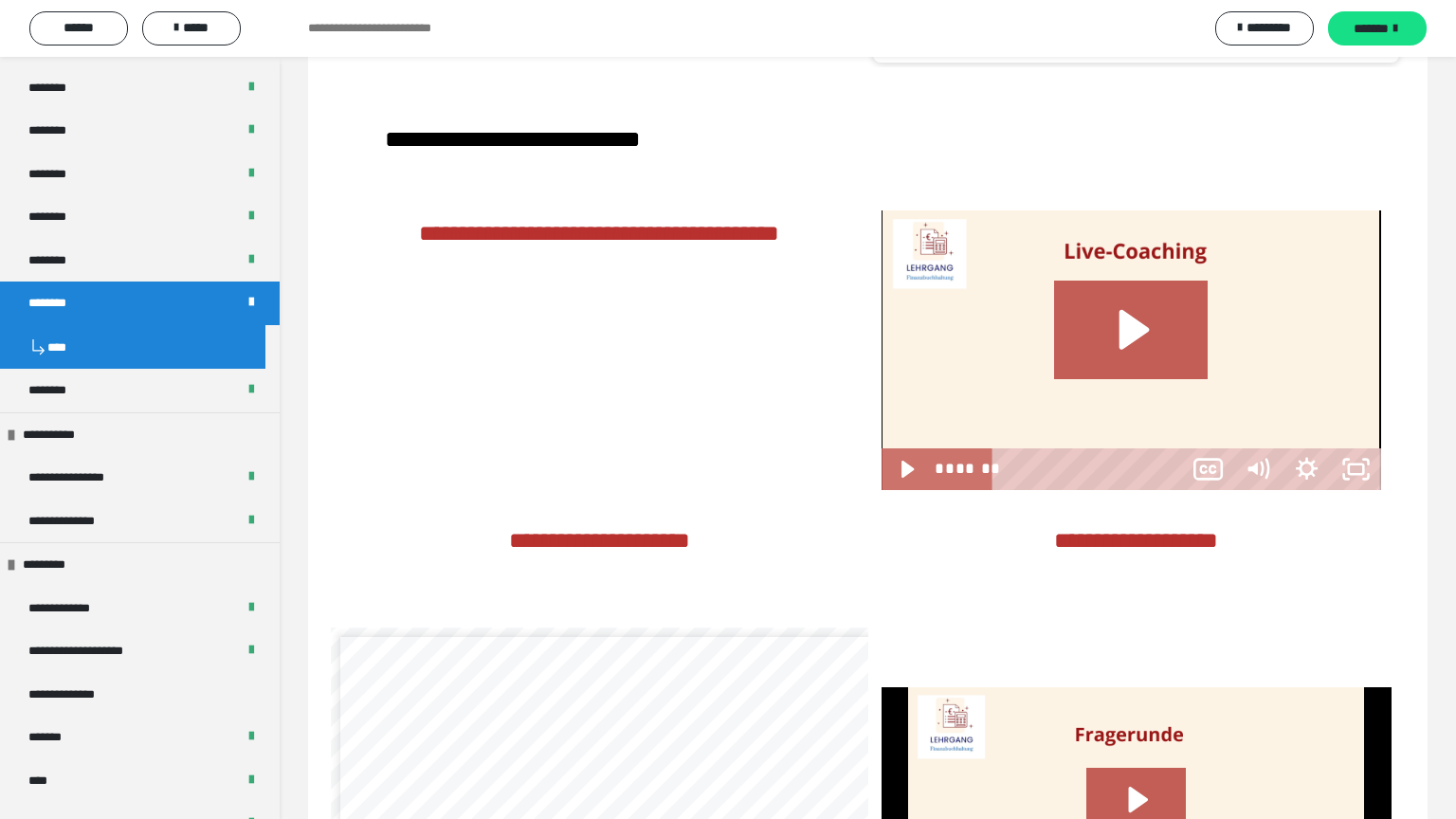 type 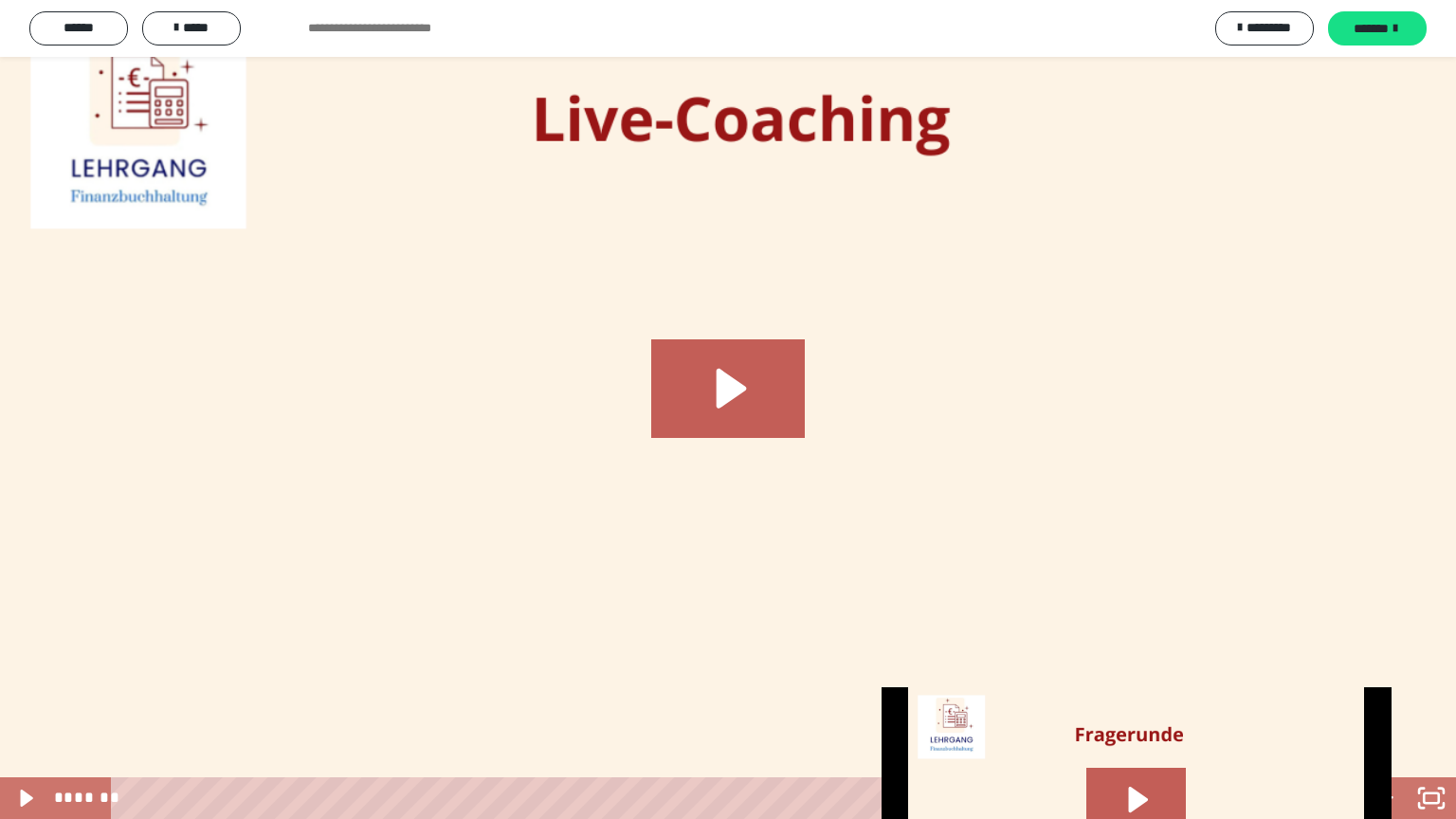 click at bounding box center (728, 410) 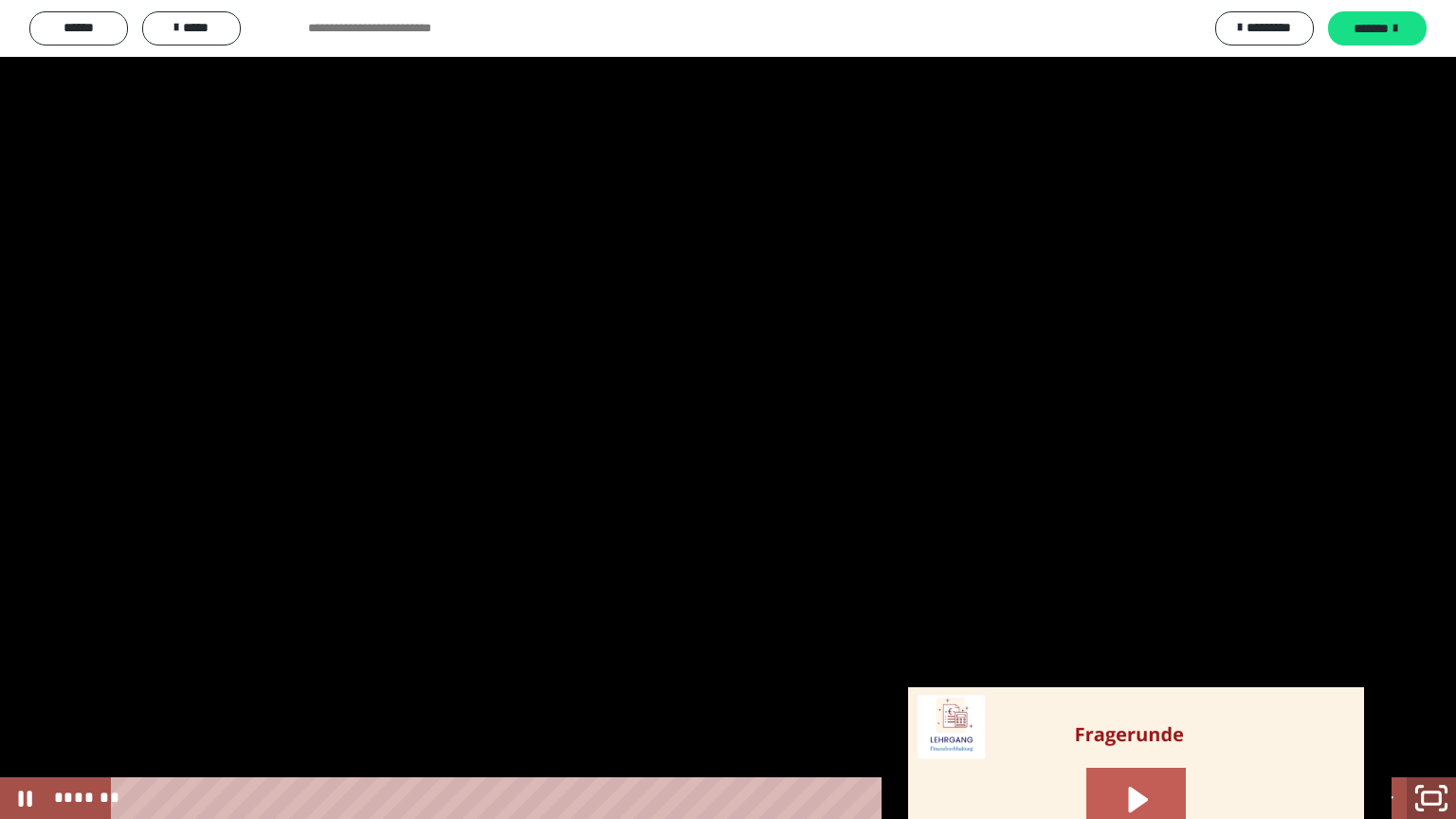 click 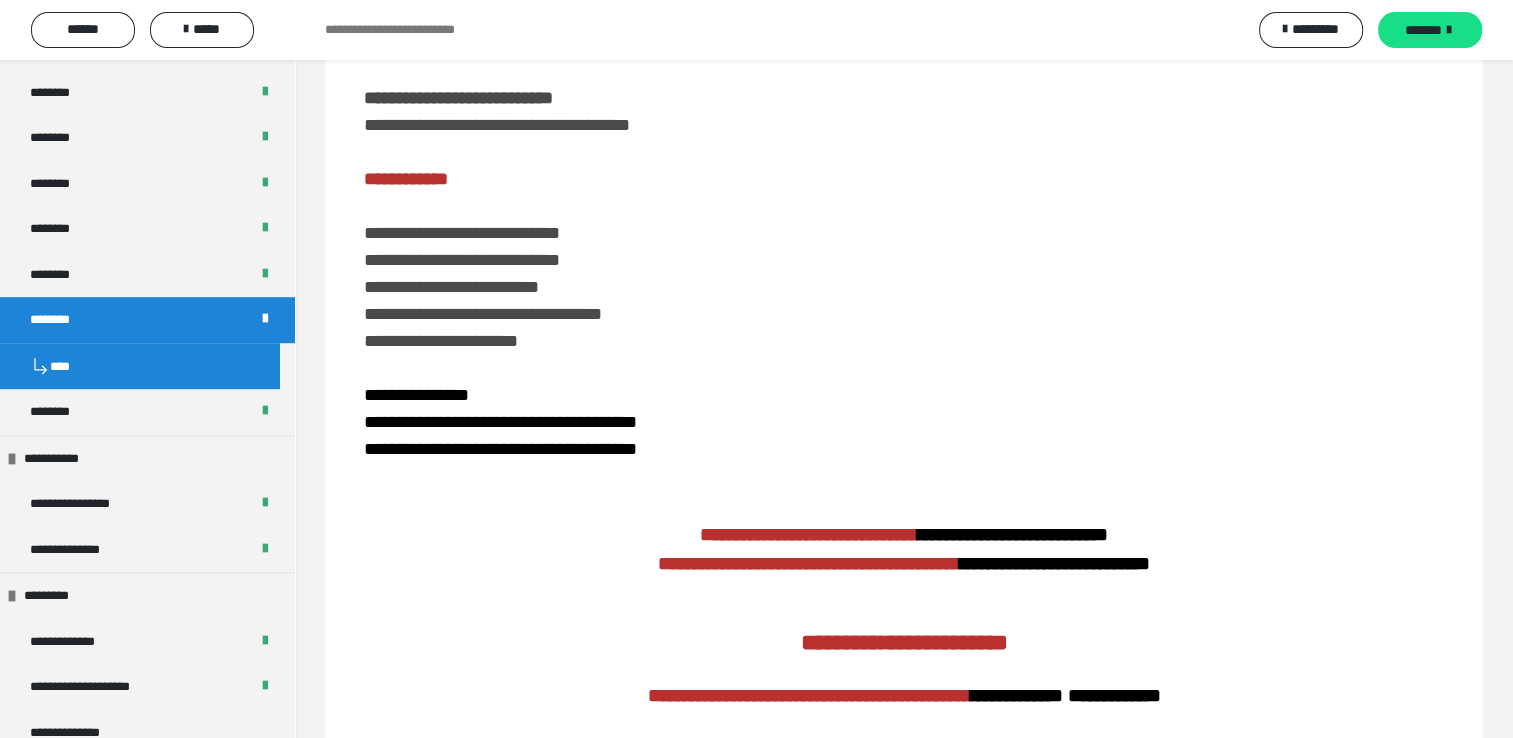 scroll, scrollTop: 587, scrollLeft: 0, axis: vertical 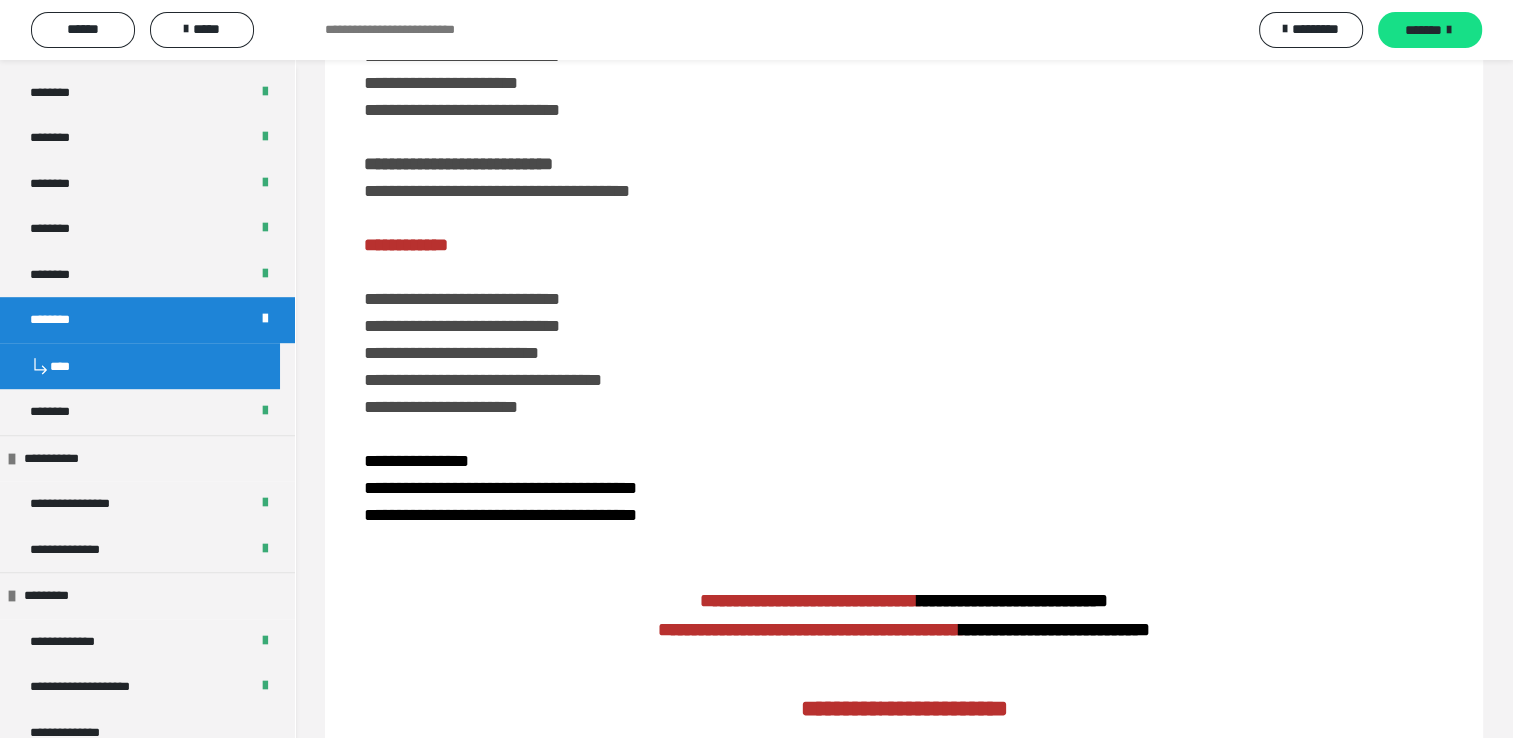 click on "**********" at bounding box center (904, 467) 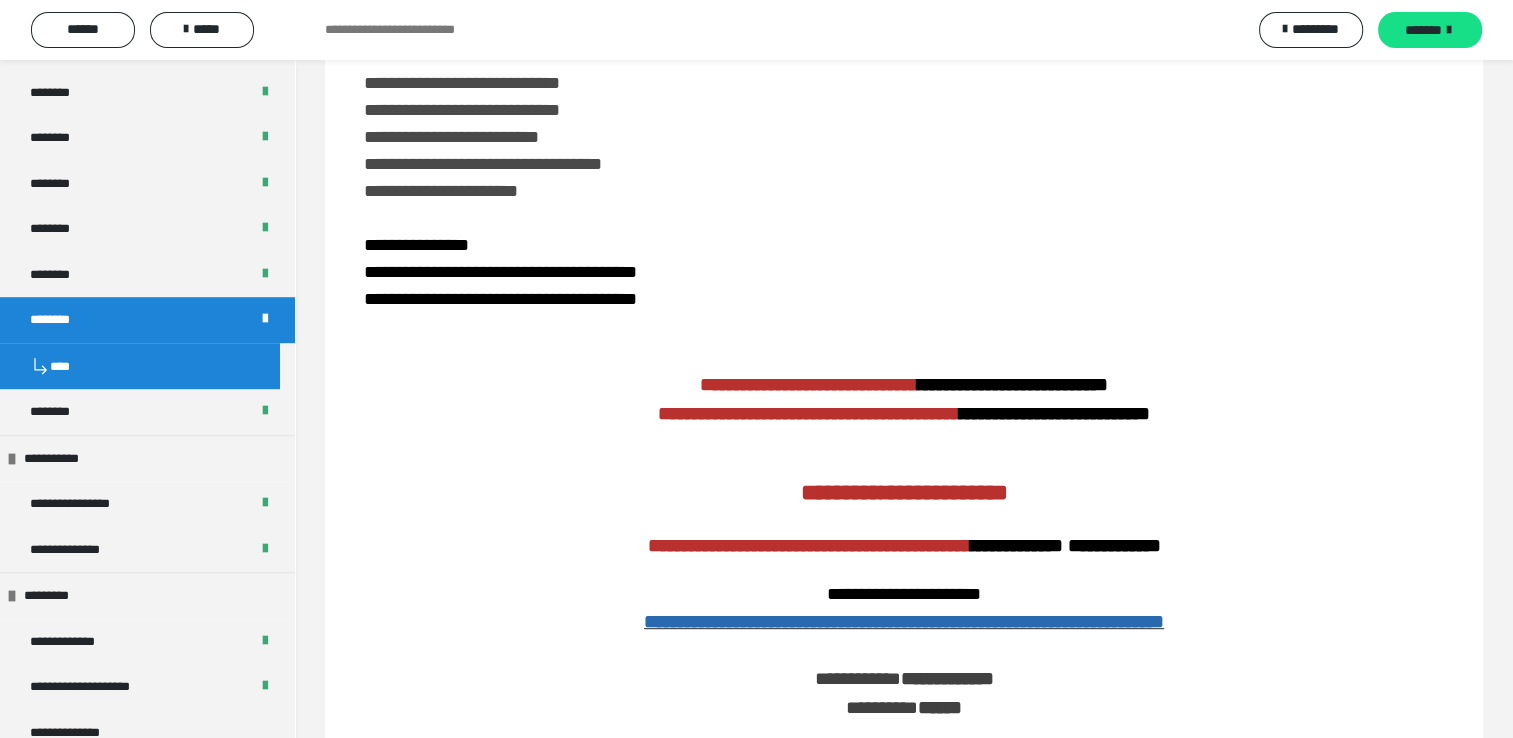 scroll, scrollTop: 867, scrollLeft: 0, axis: vertical 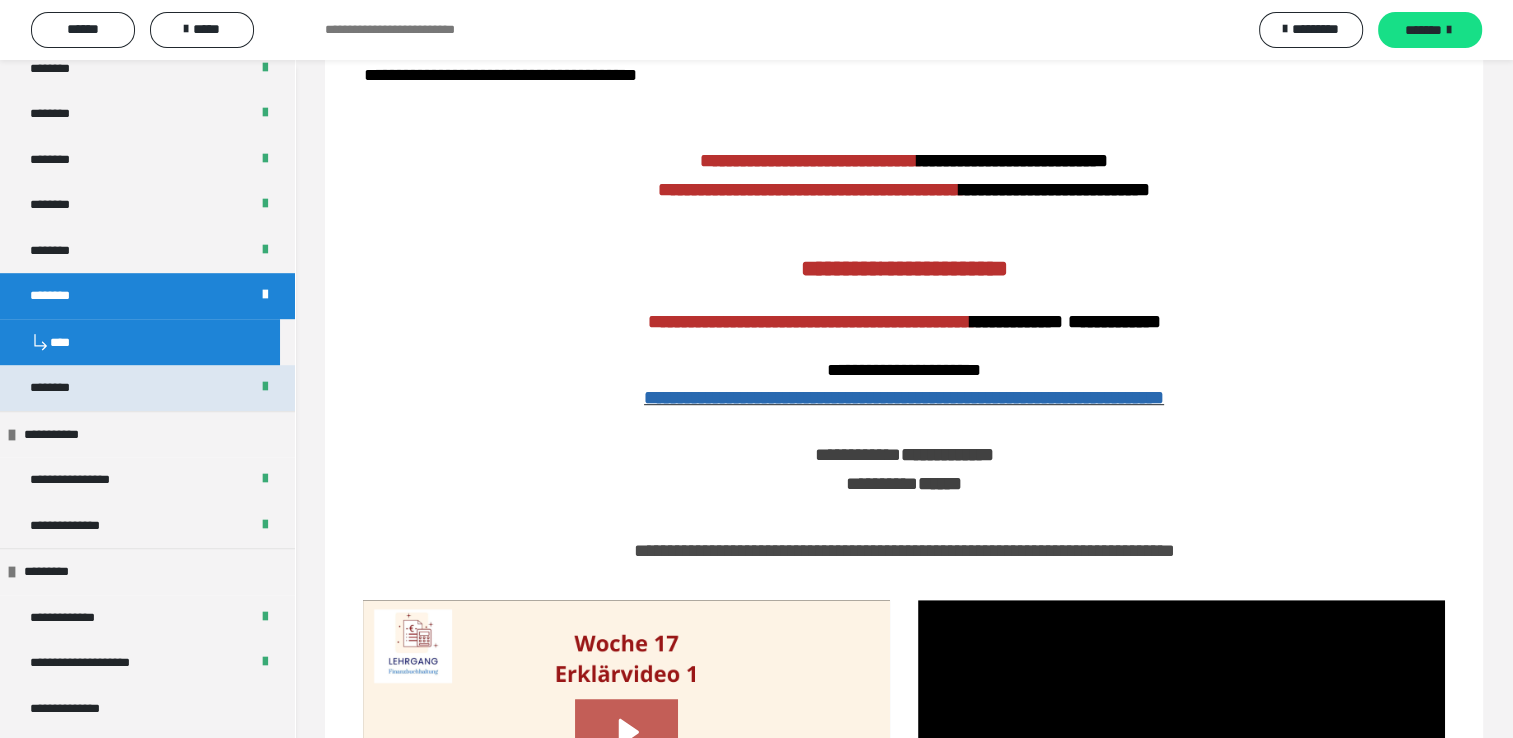 click on "********" at bounding box center (147, 388) 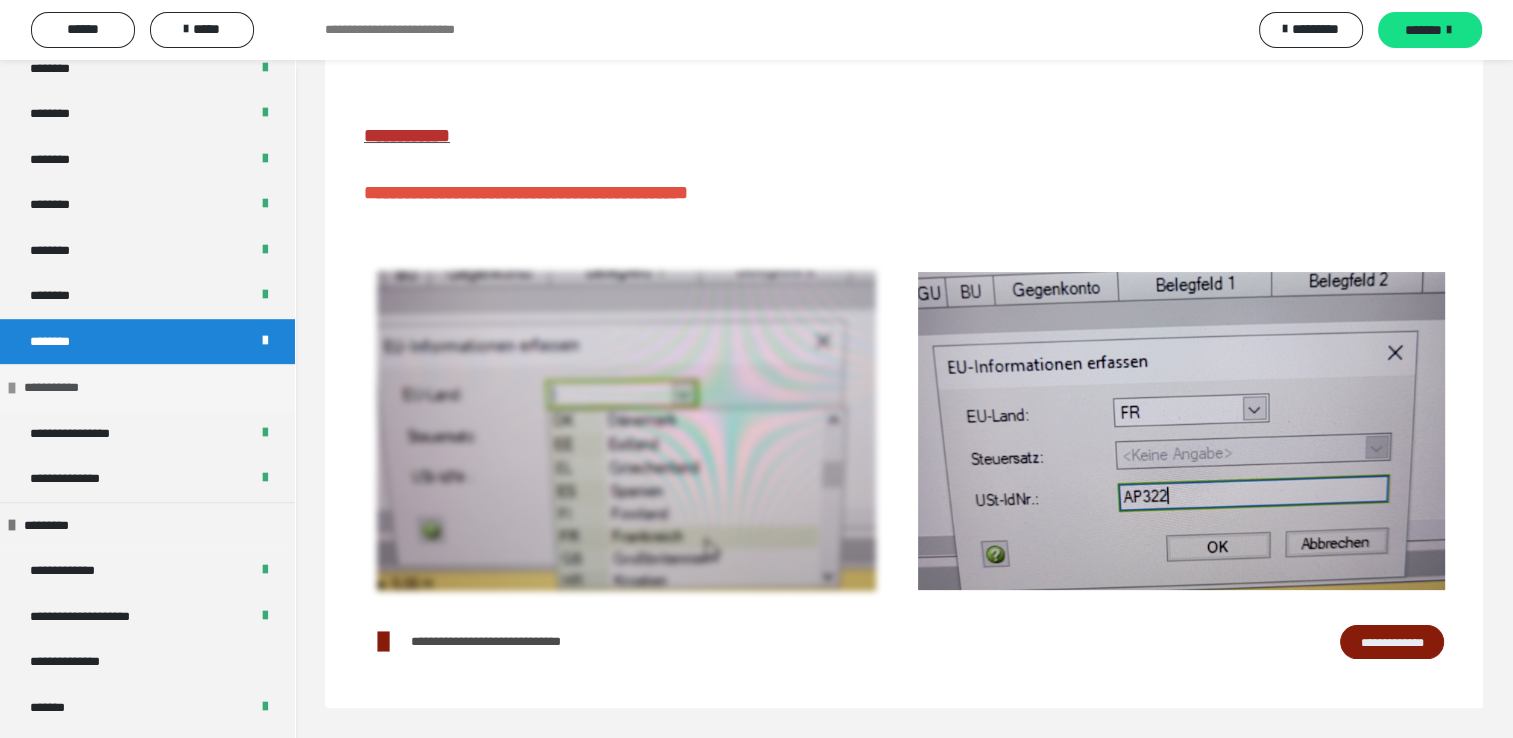 scroll, scrollTop: 300, scrollLeft: 0, axis: vertical 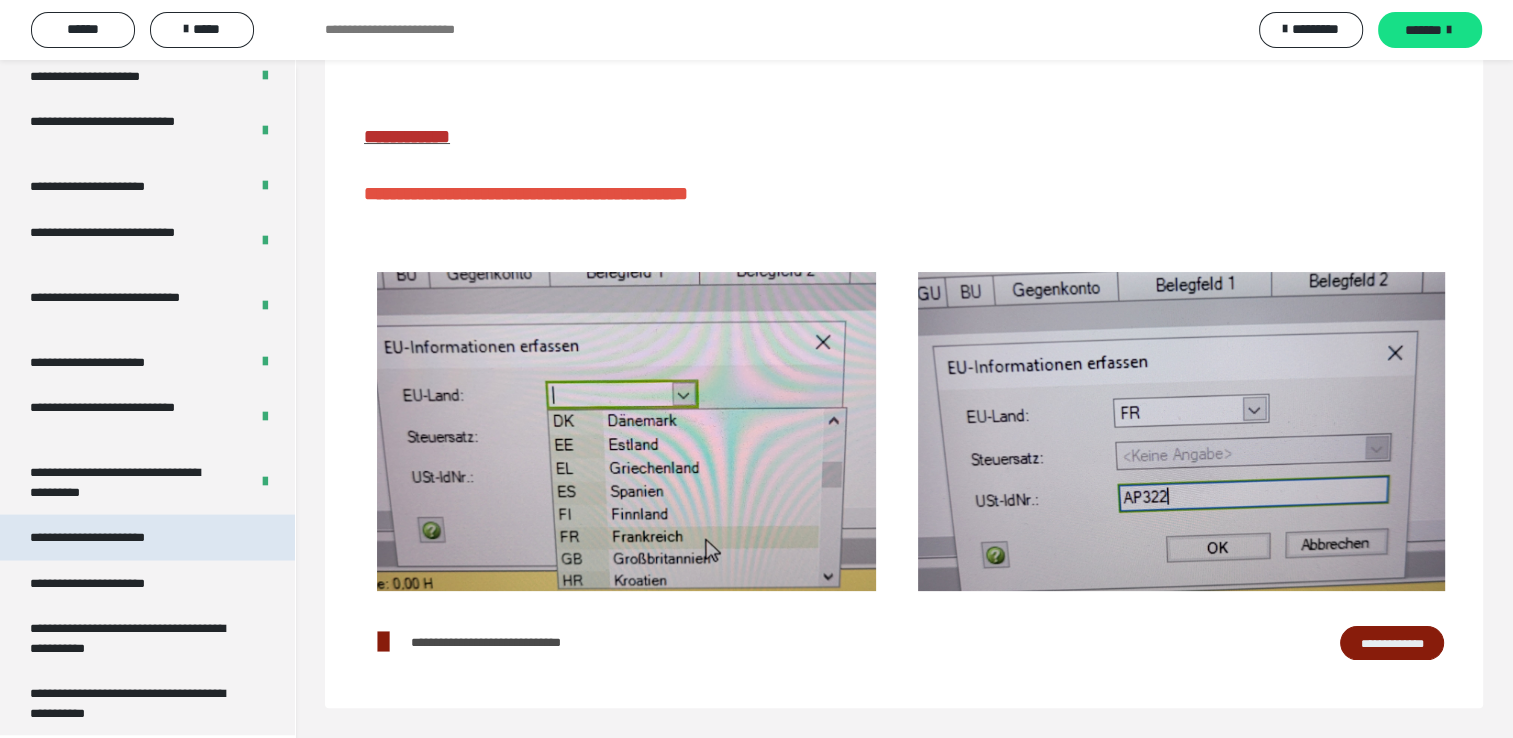 click on "**********" at bounding box center [110, 537] 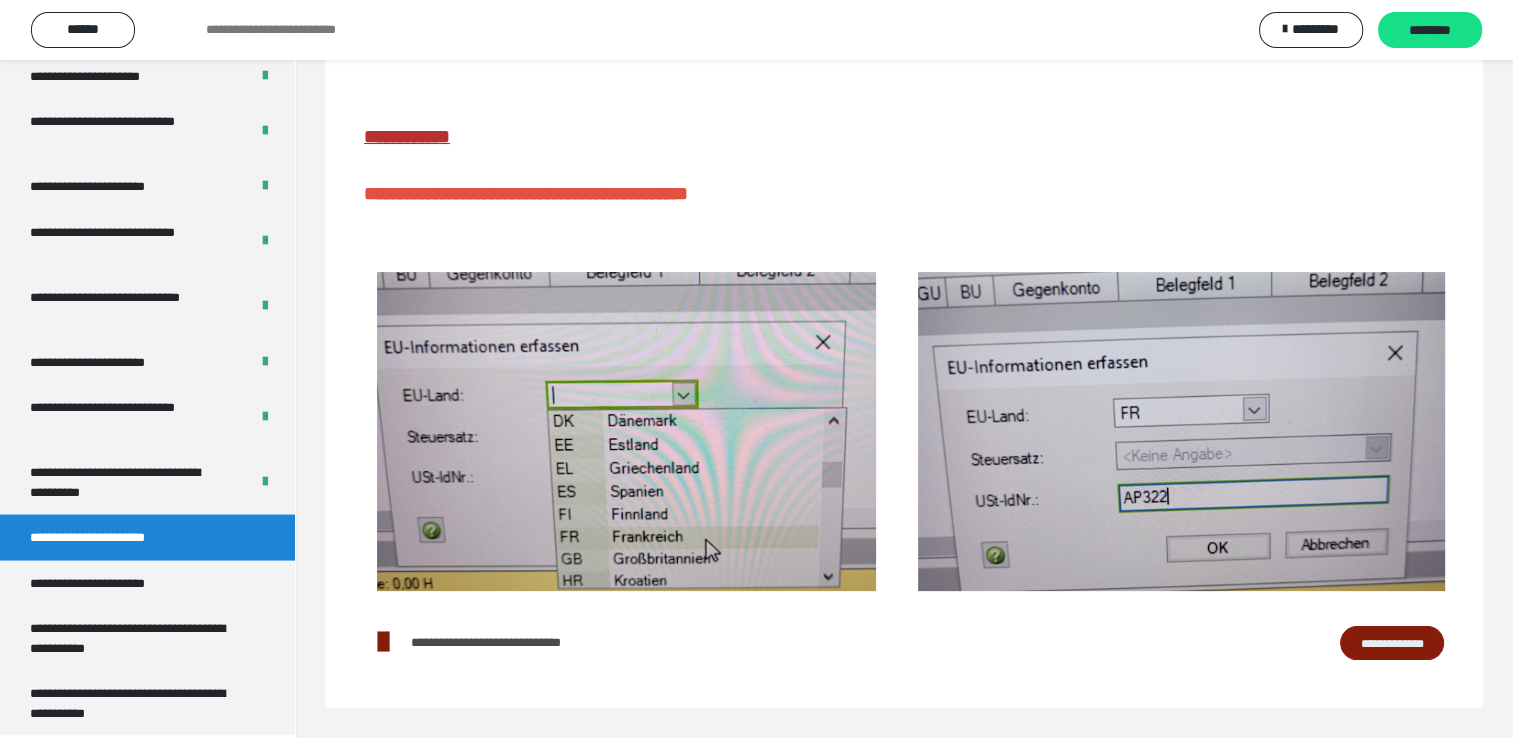 scroll, scrollTop: 60, scrollLeft: 0, axis: vertical 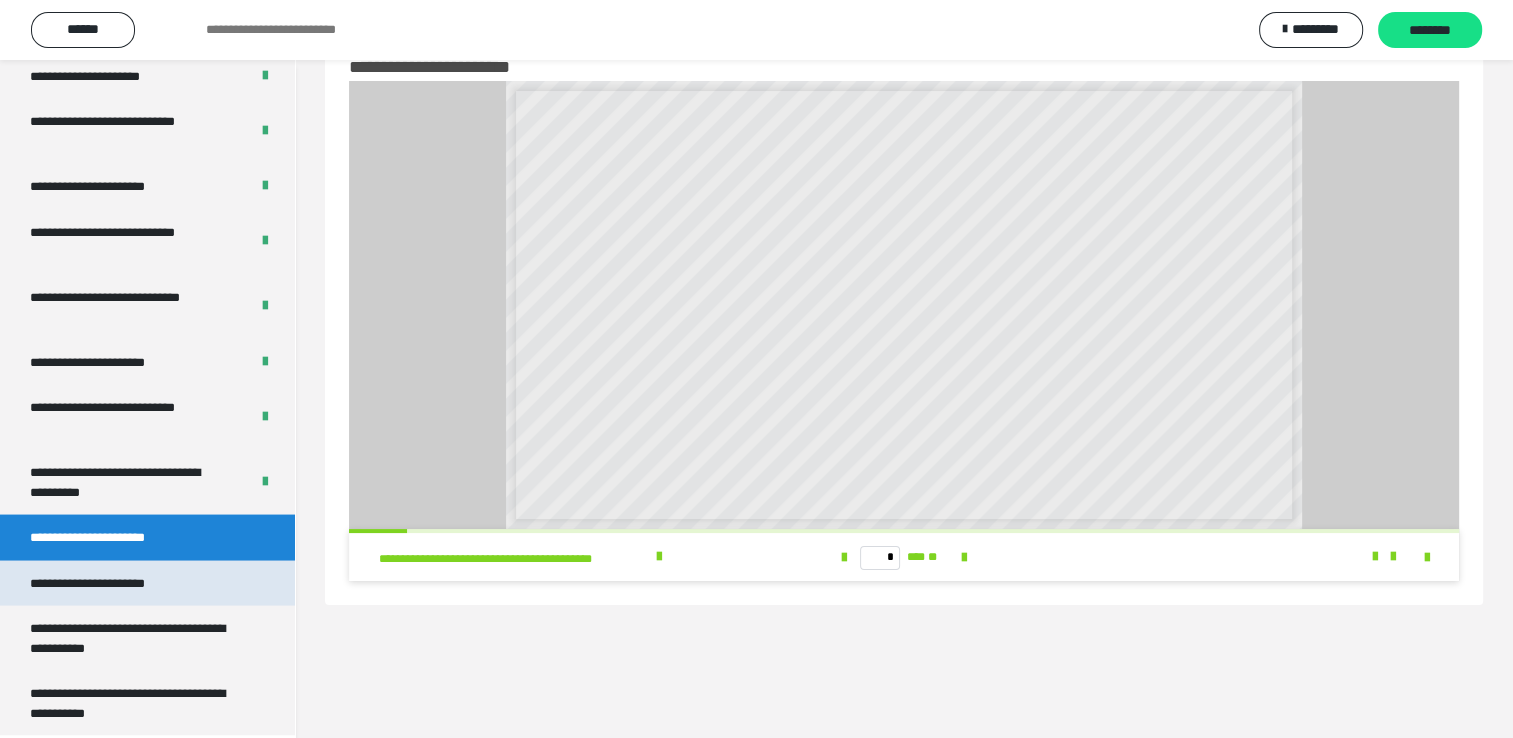 click on "**********" at bounding box center (111, 583) 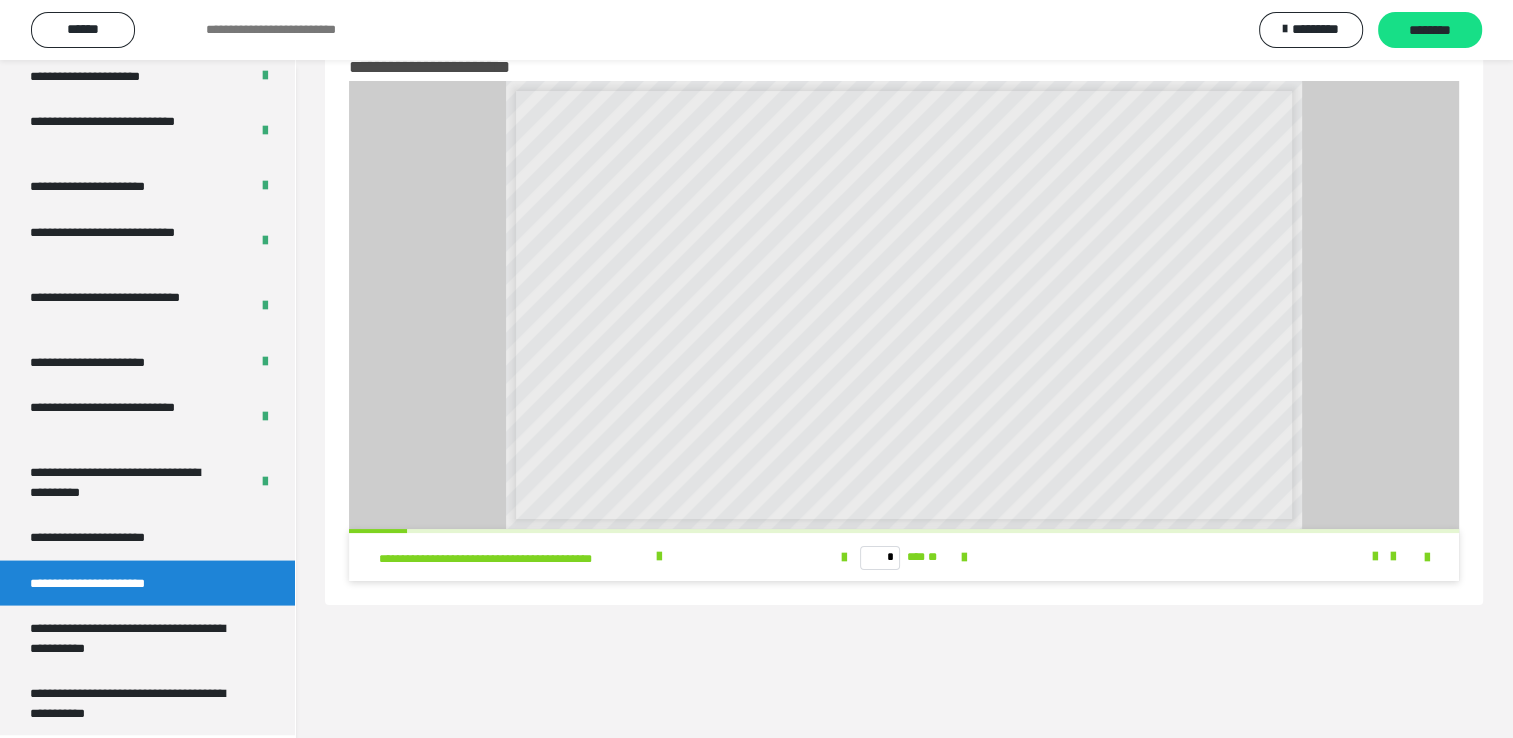 scroll, scrollTop: 300, scrollLeft: 0, axis: vertical 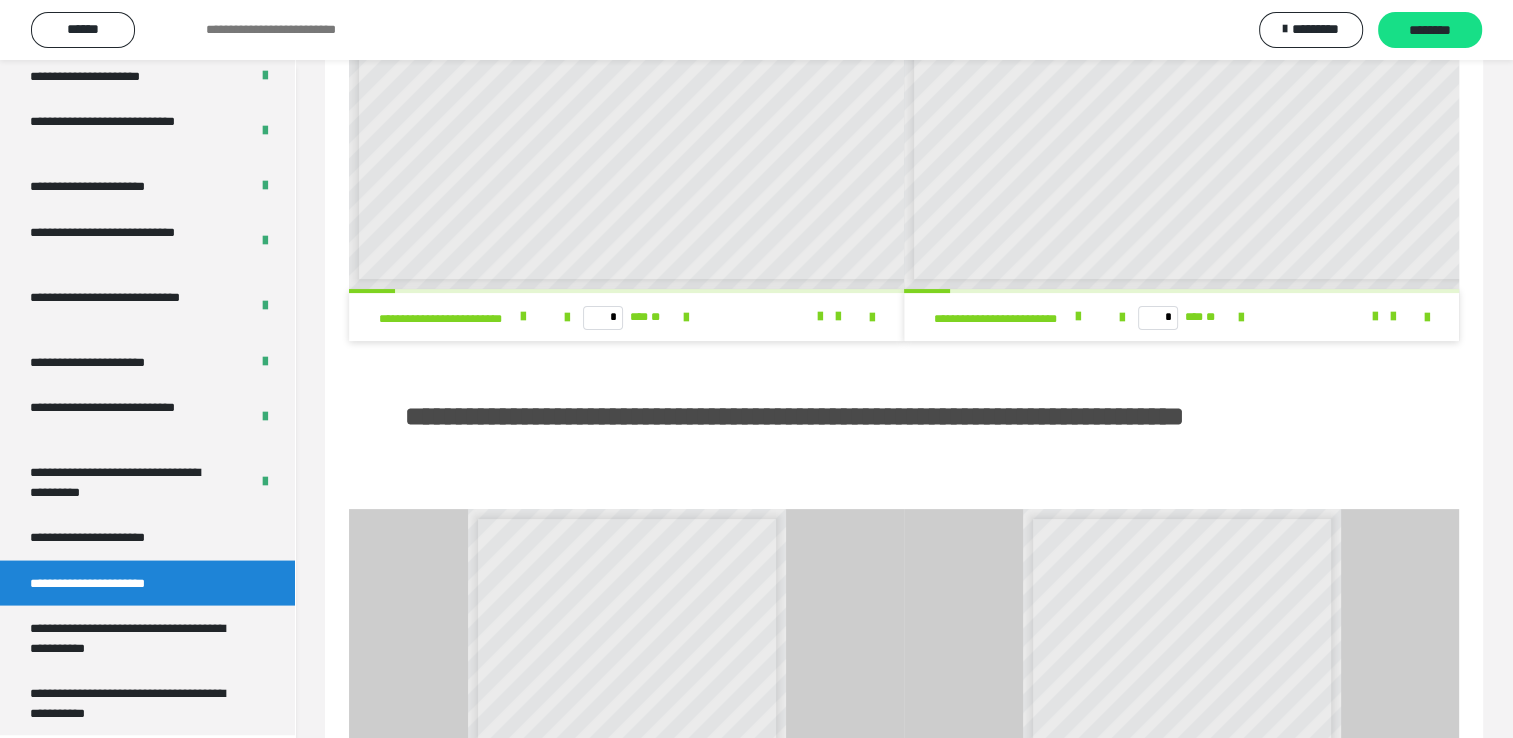 click on "**********" at bounding box center (794, 416) 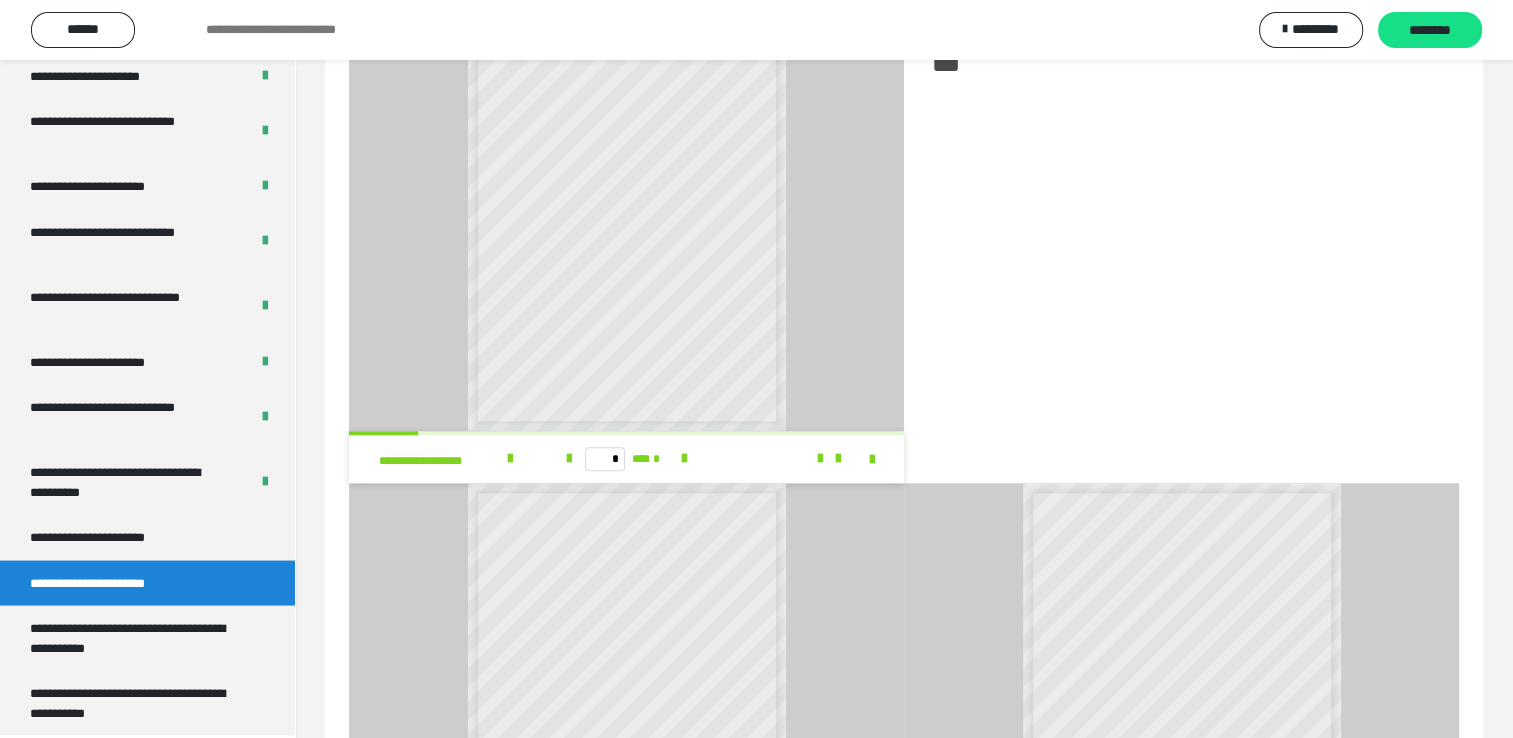 scroll, scrollTop: 1852, scrollLeft: 0, axis: vertical 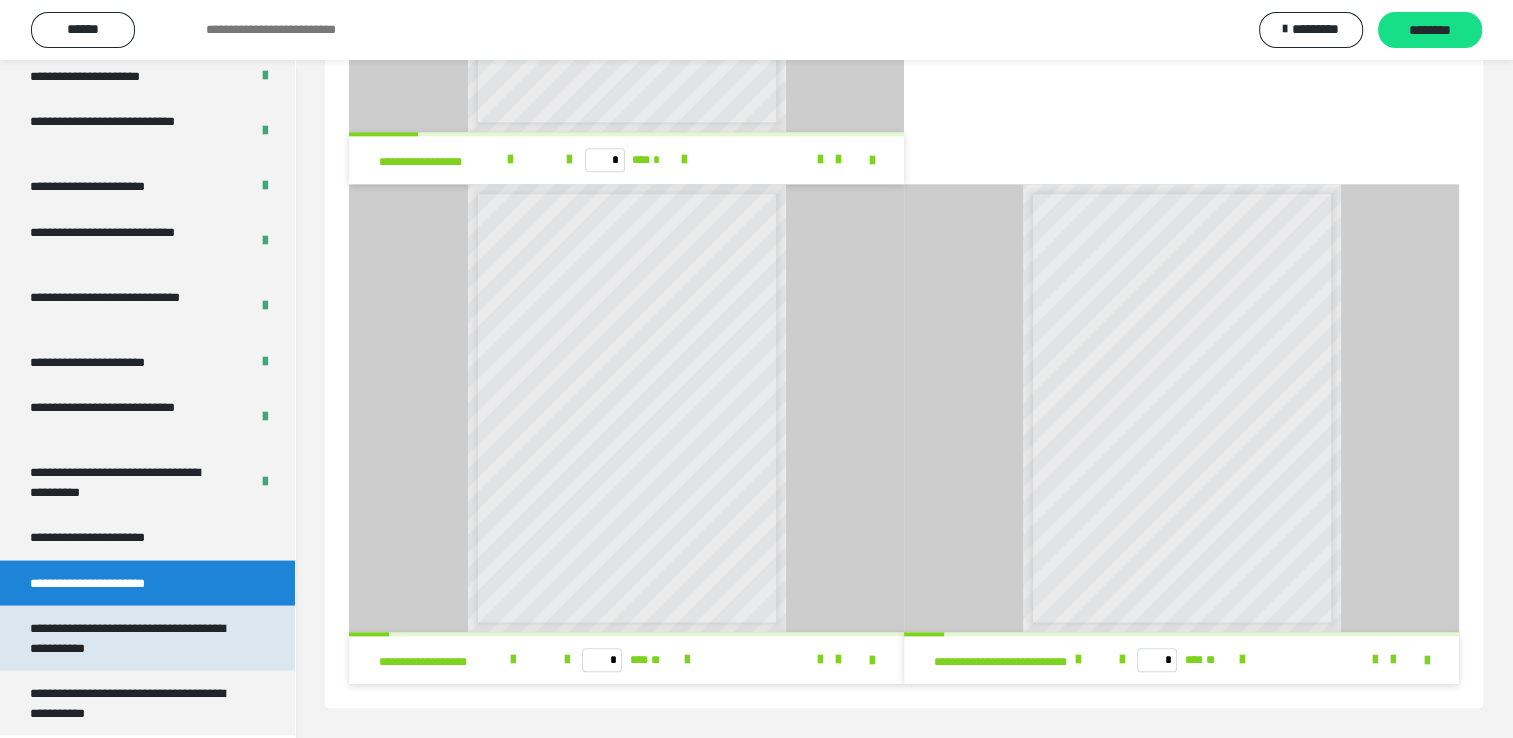 click on "**********" at bounding box center (132, 637) 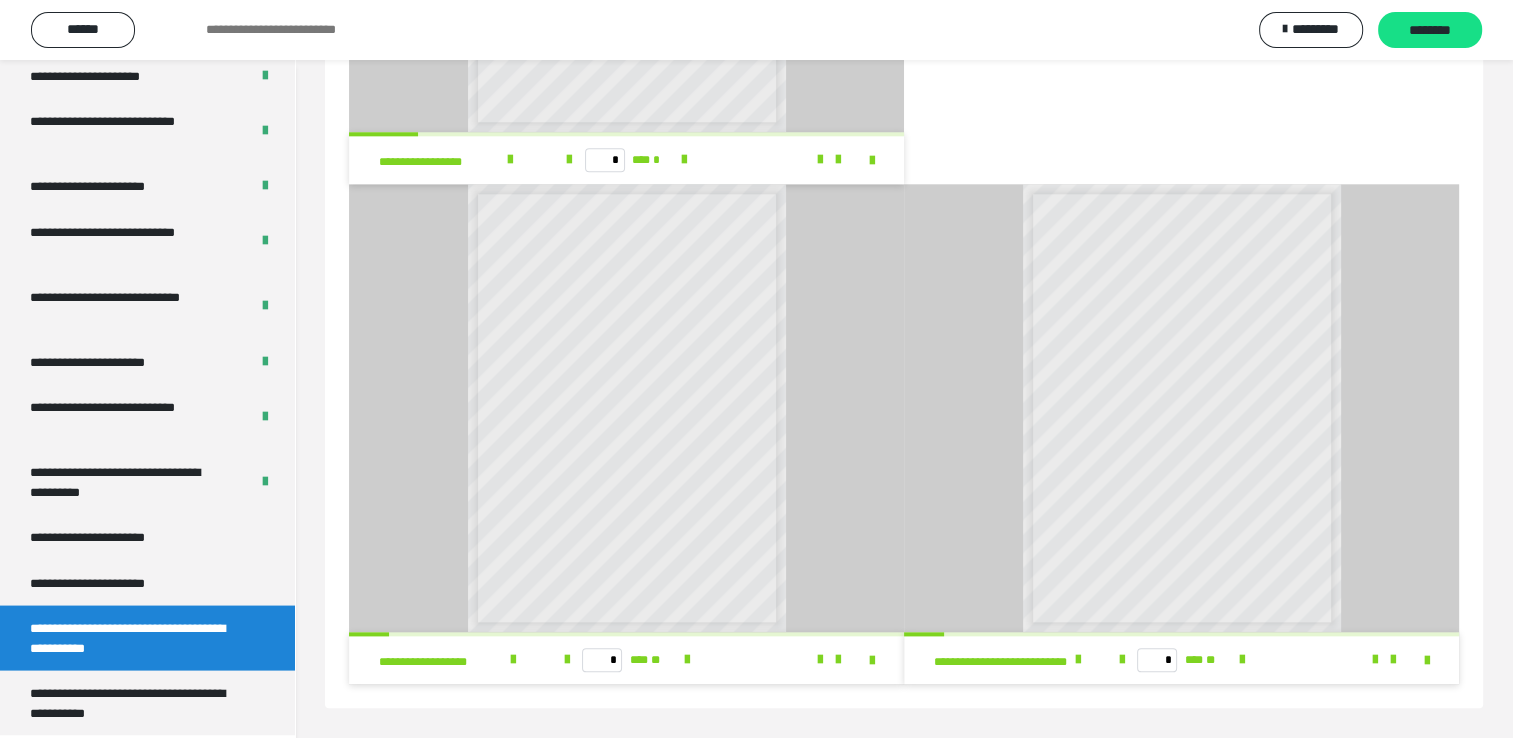 scroll, scrollTop: 176, scrollLeft: 0, axis: vertical 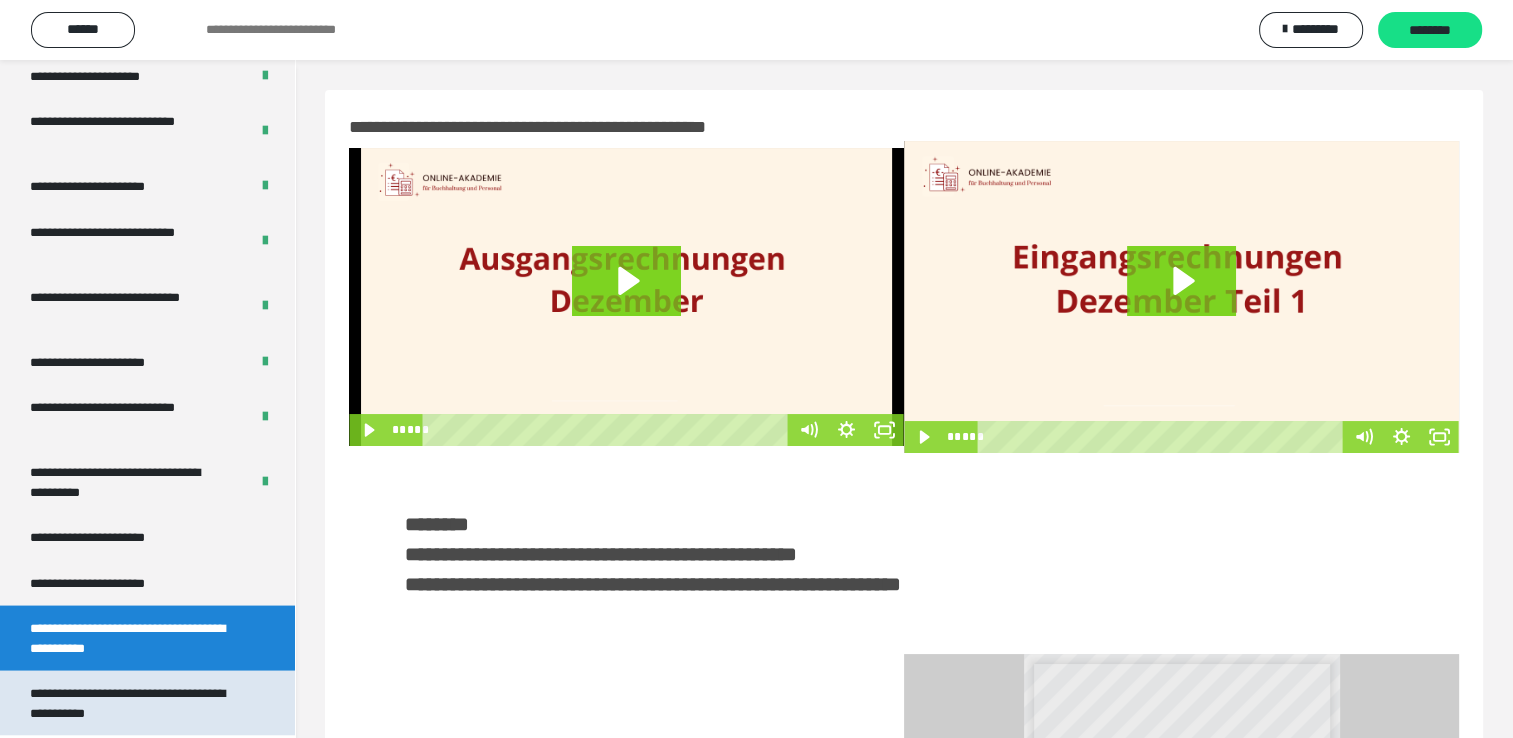 click on "**********" at bounding box center (132, 702) 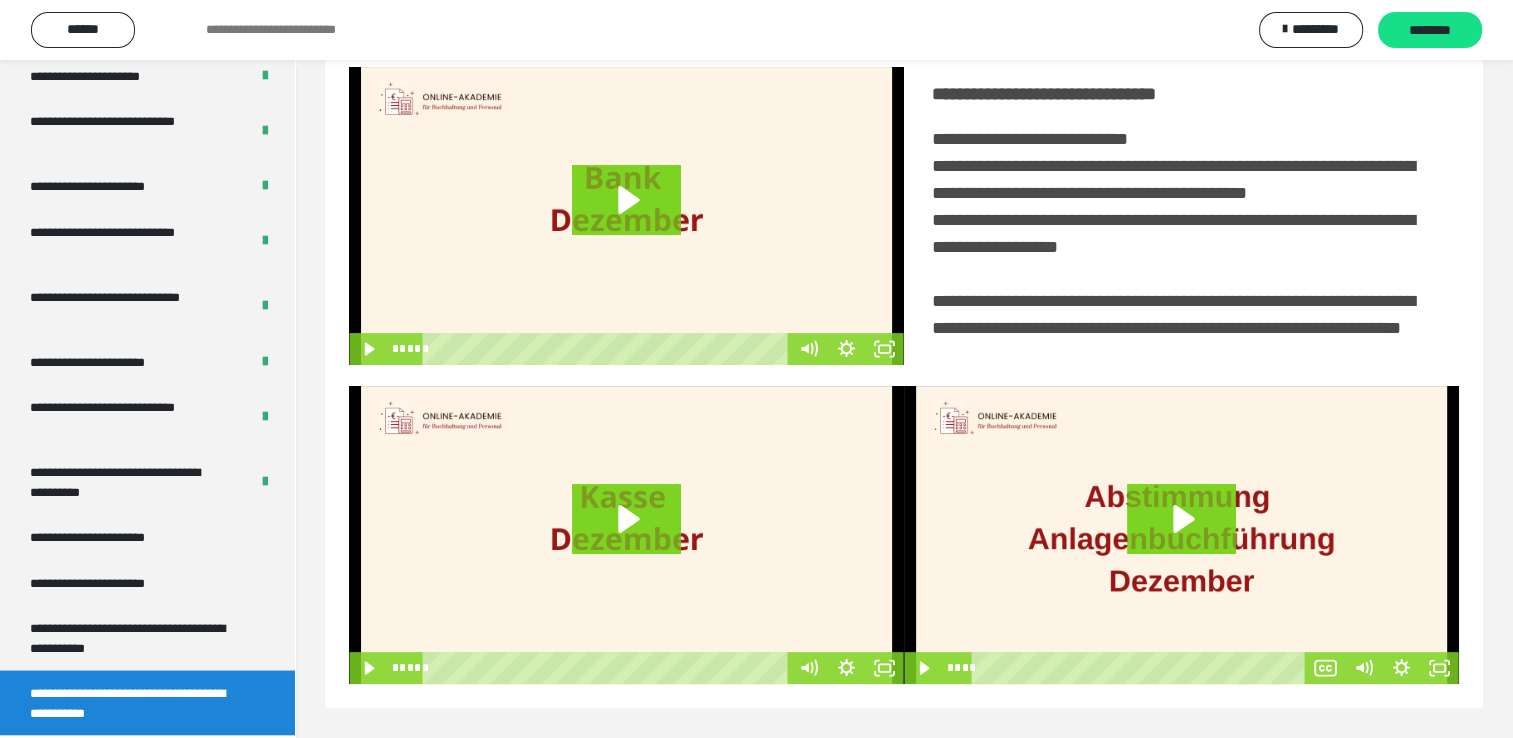 scroll, scrollTop: 446, scrollLeft: 0, axis: vertical 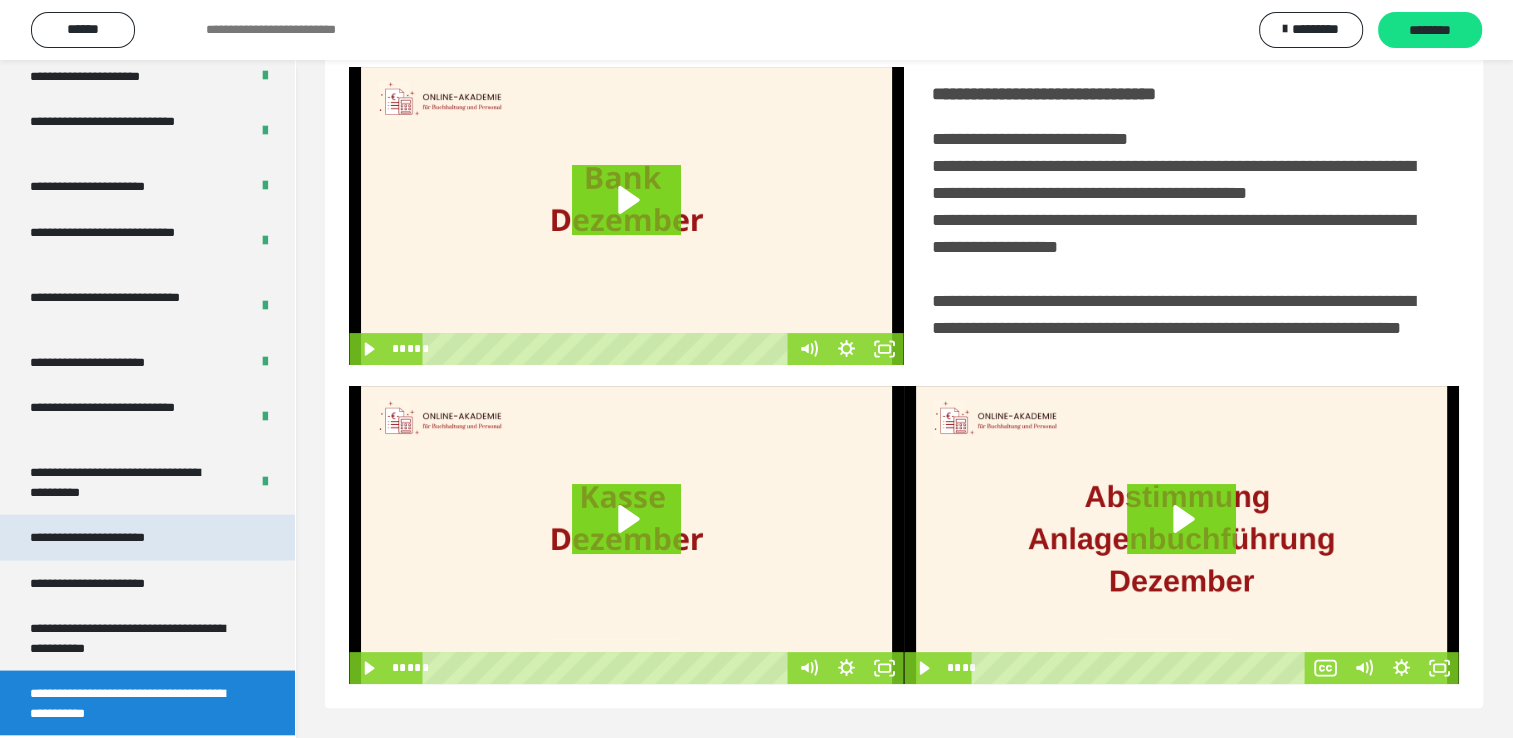 drag, startPoint x: 110, startPoint y: 555, endPoint x: 54, endPoint y: 540, distance: 57.974133 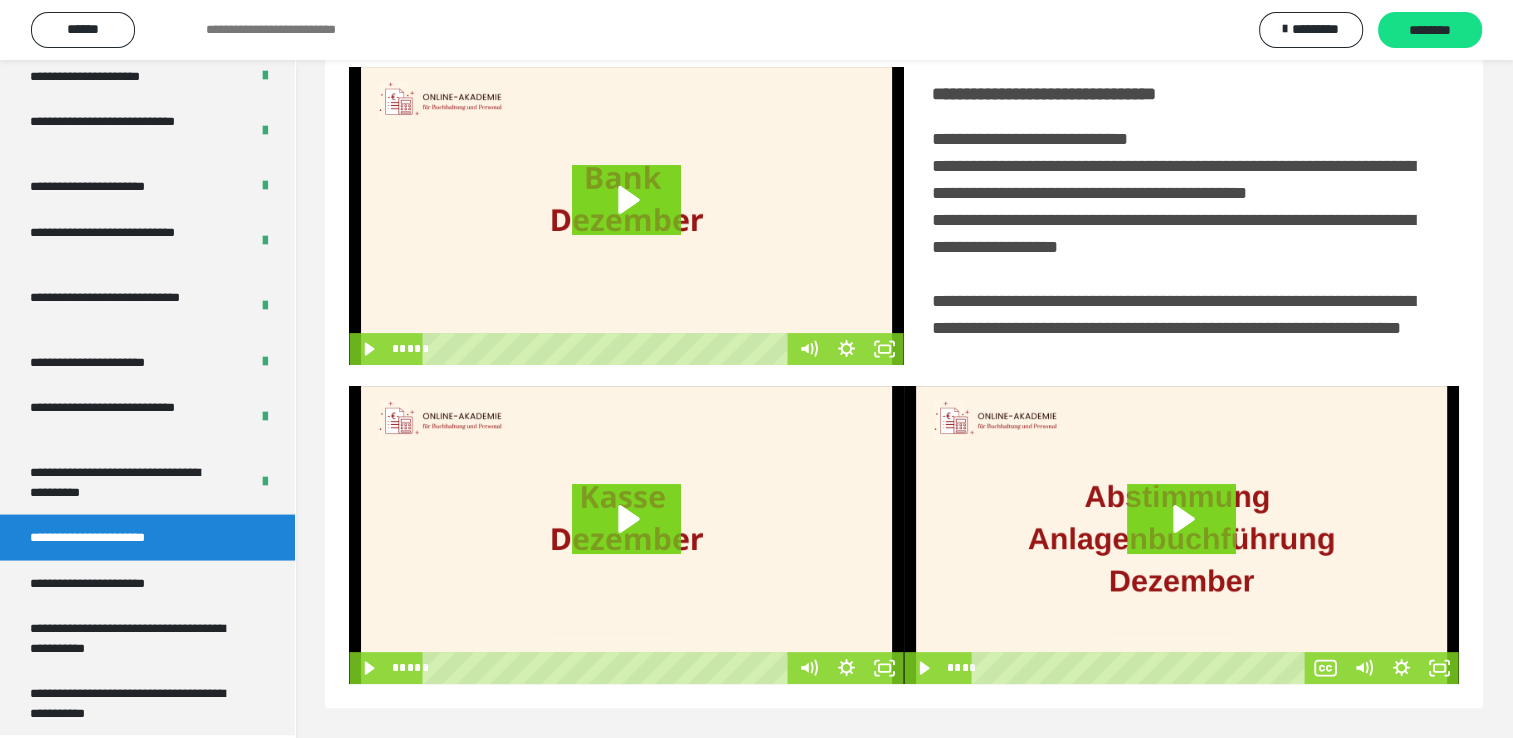 scroll, scrollTop: 60, scrollLeft: 0, axis: vertical 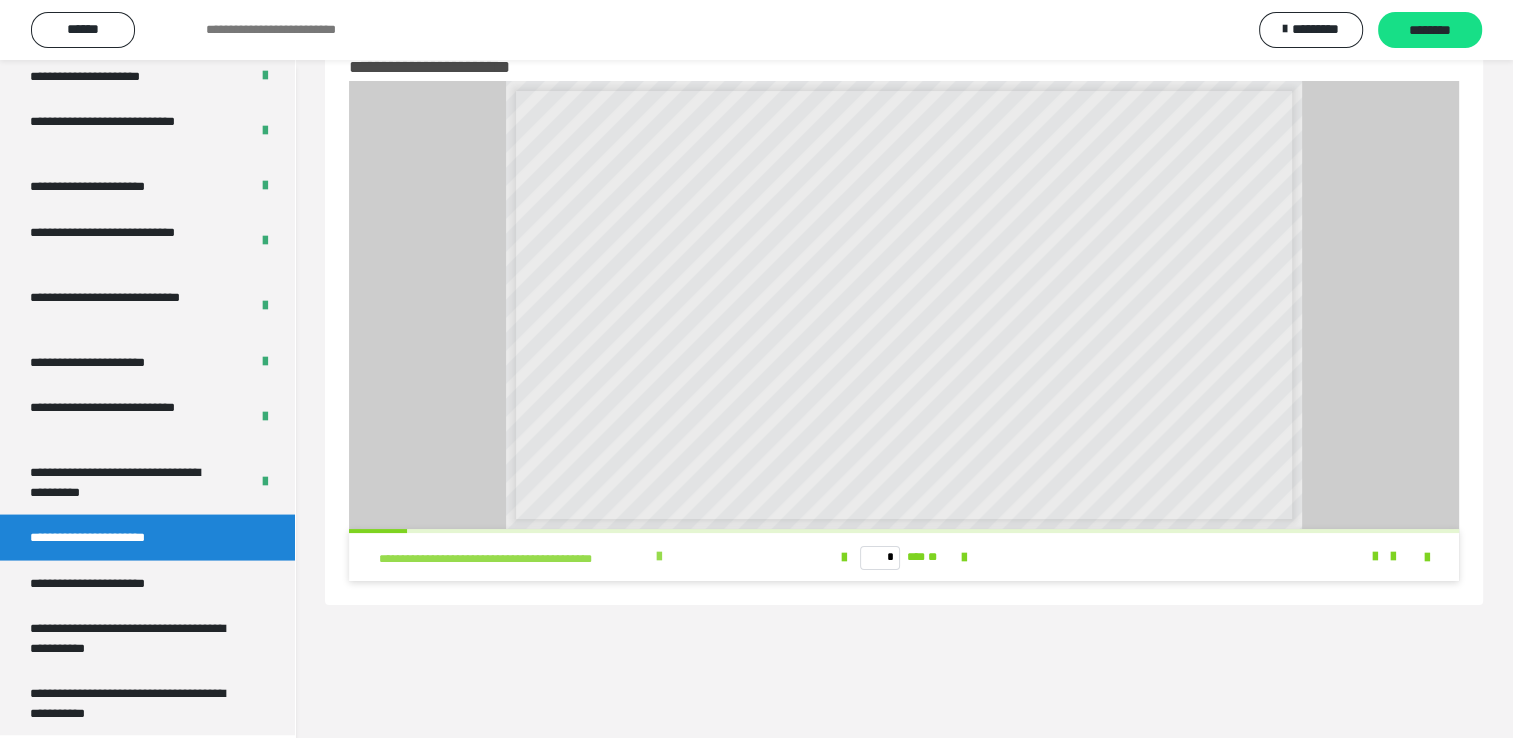 click at bounding box center [659, 557] 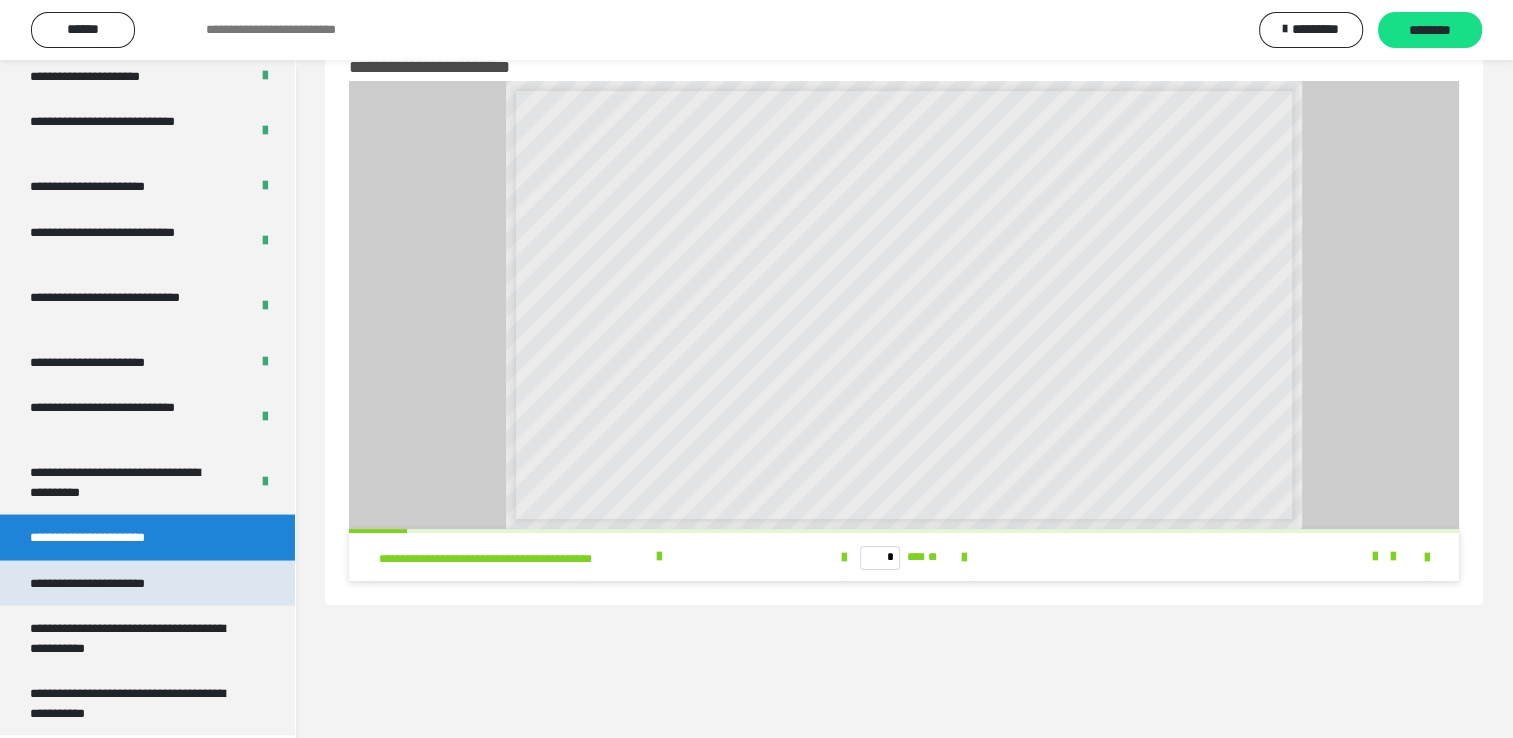 click on "**********" at bounding box center (111, 583) 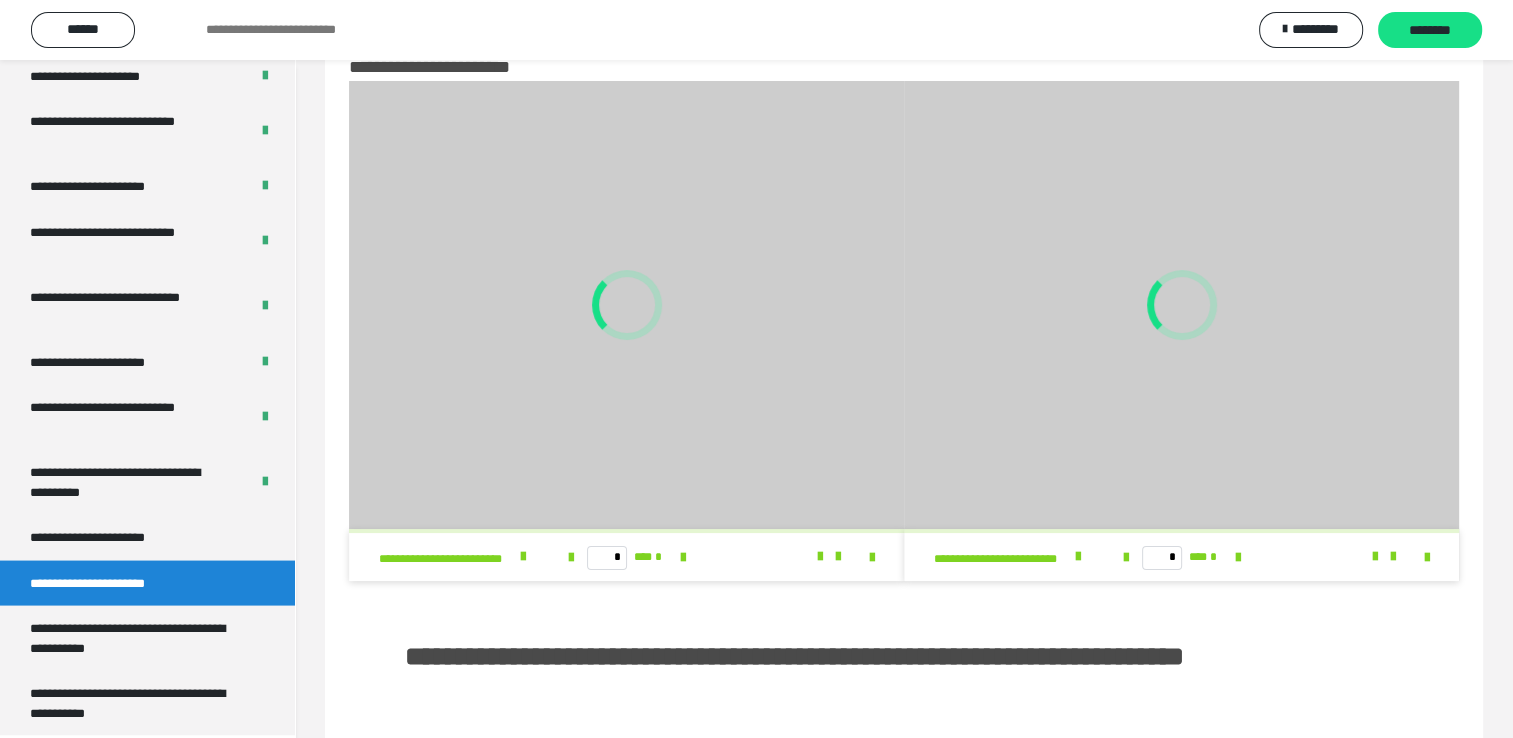 scroll, scrollTop: 446, scrollLeft: 0, axis: vertical 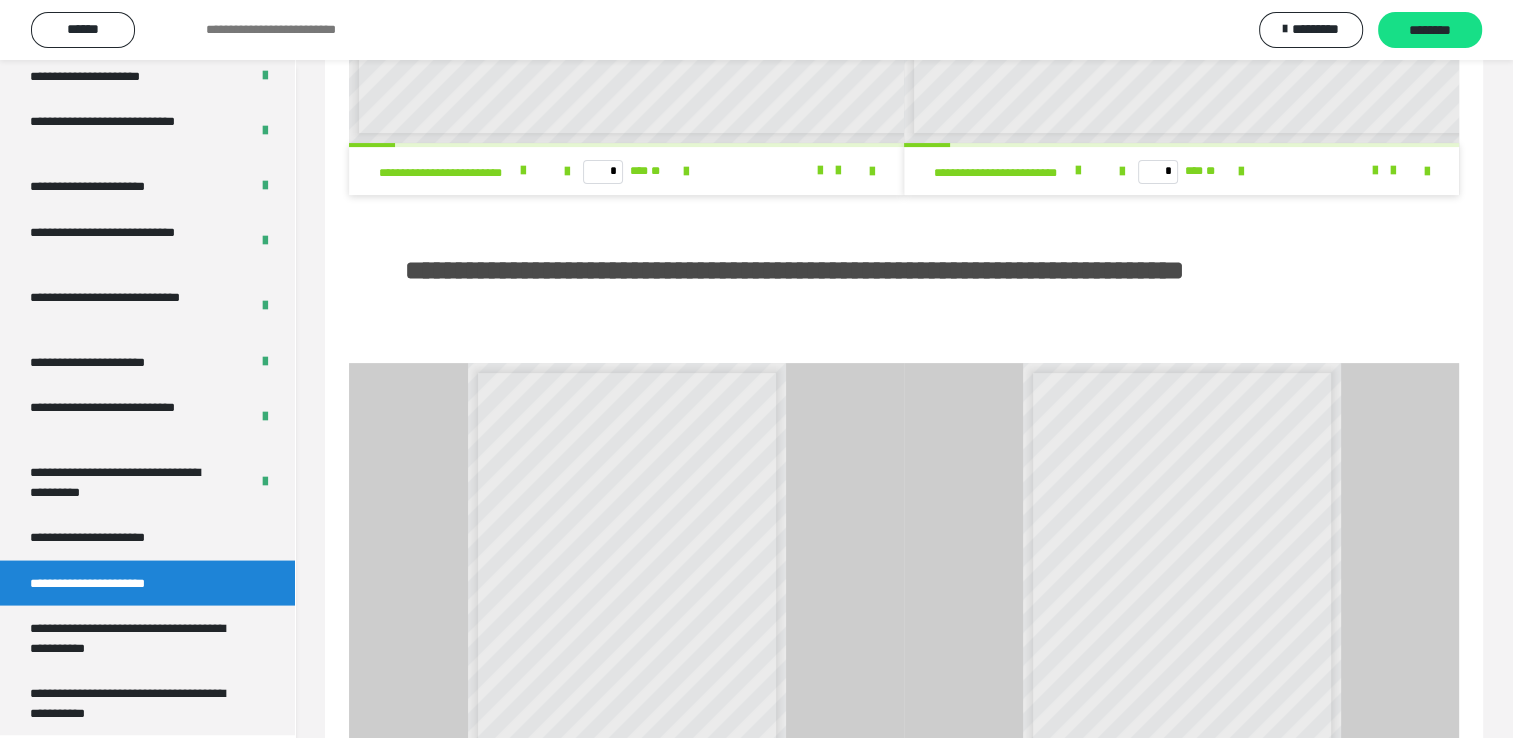 click on "**********" at bounding box center (904, 279) 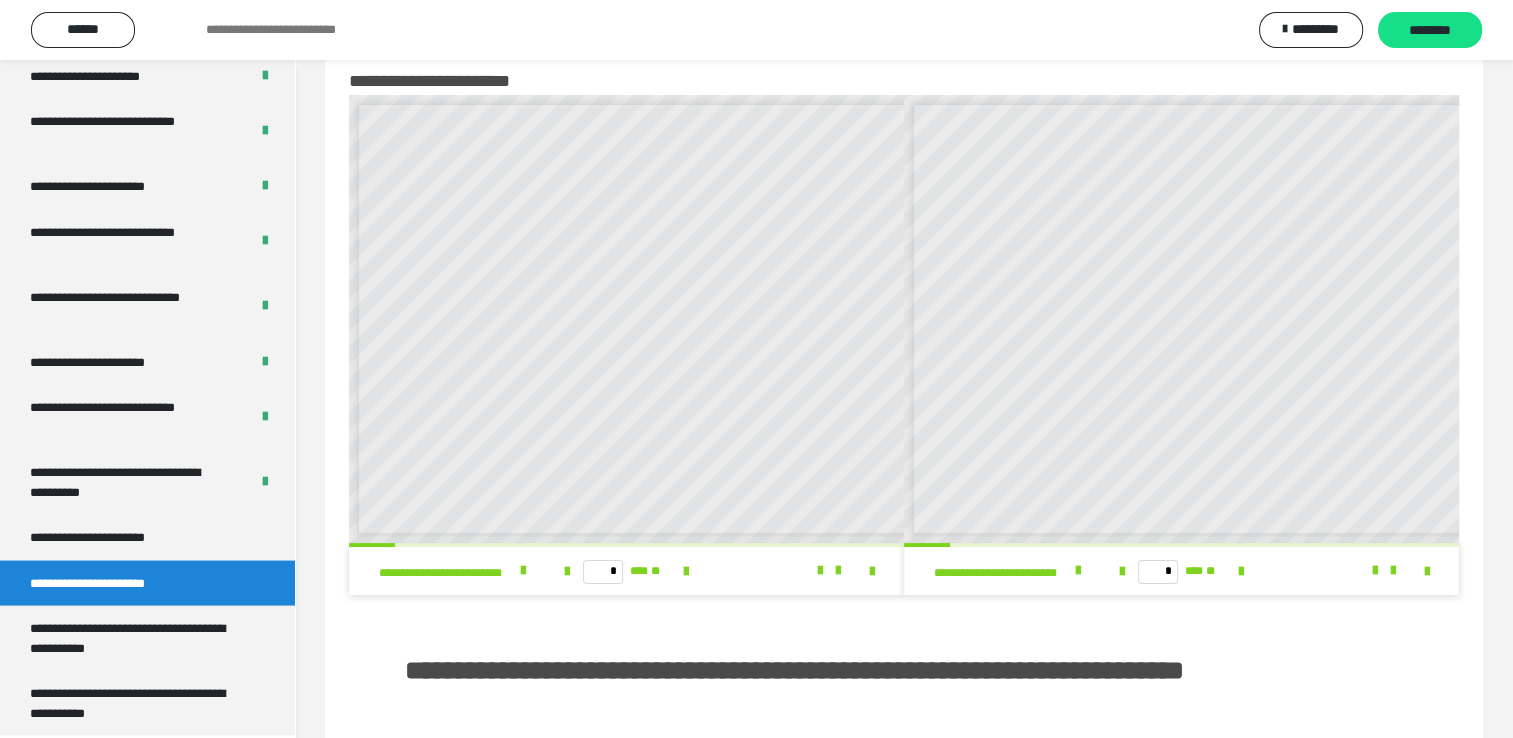 scroll, scrollTop: 6, scrollLeft: 0, axis: vertical 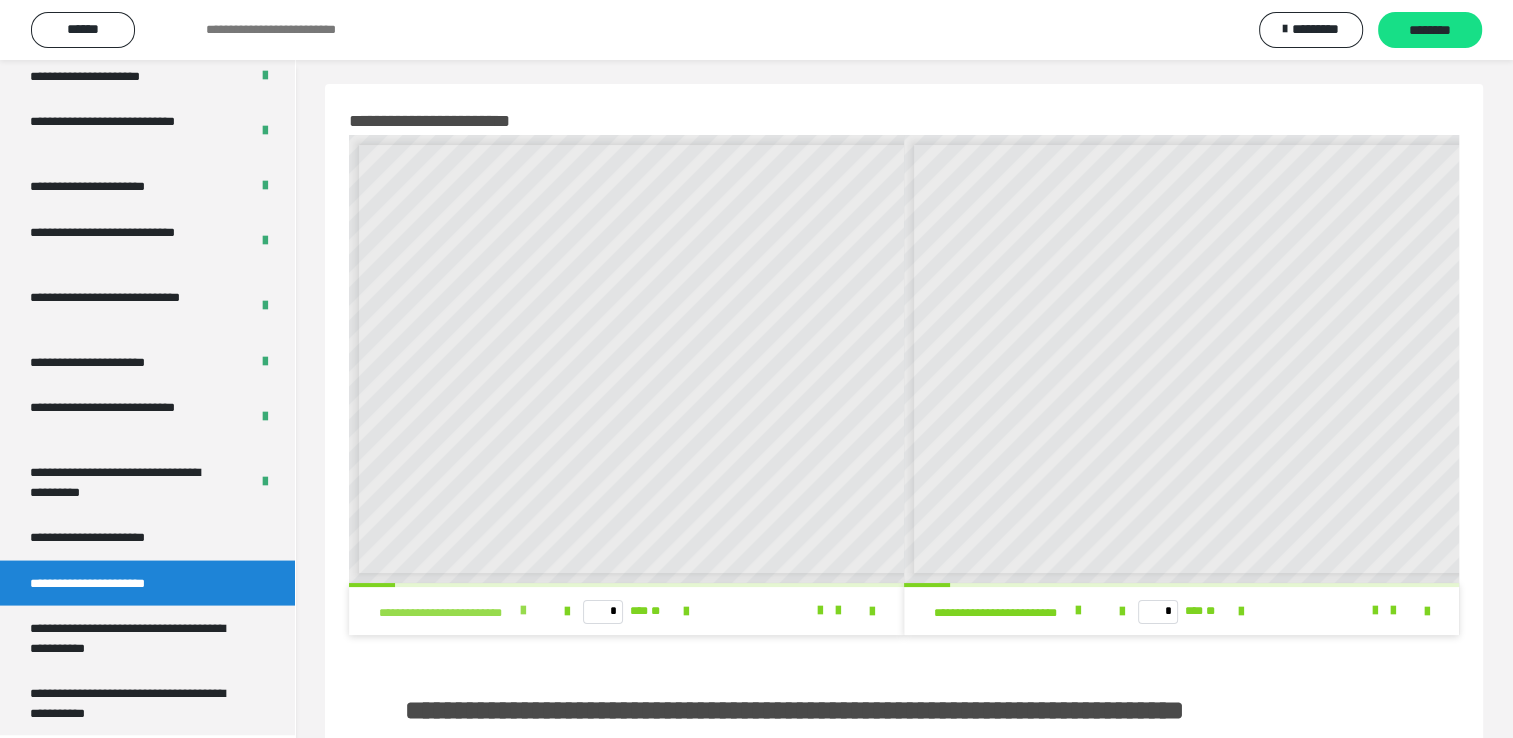 click at bounding box center (523, 611) 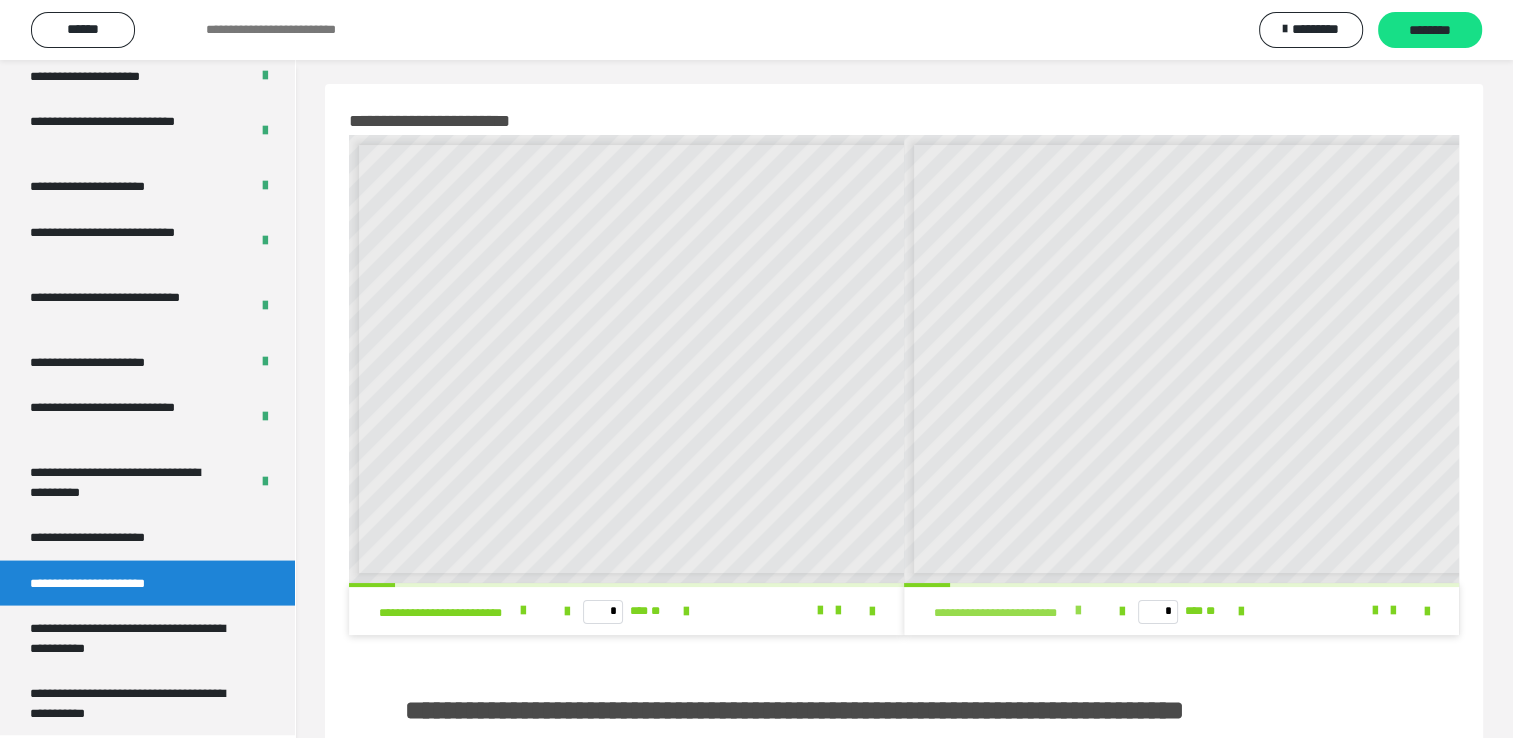 click at bounding box center (1078, 611) 